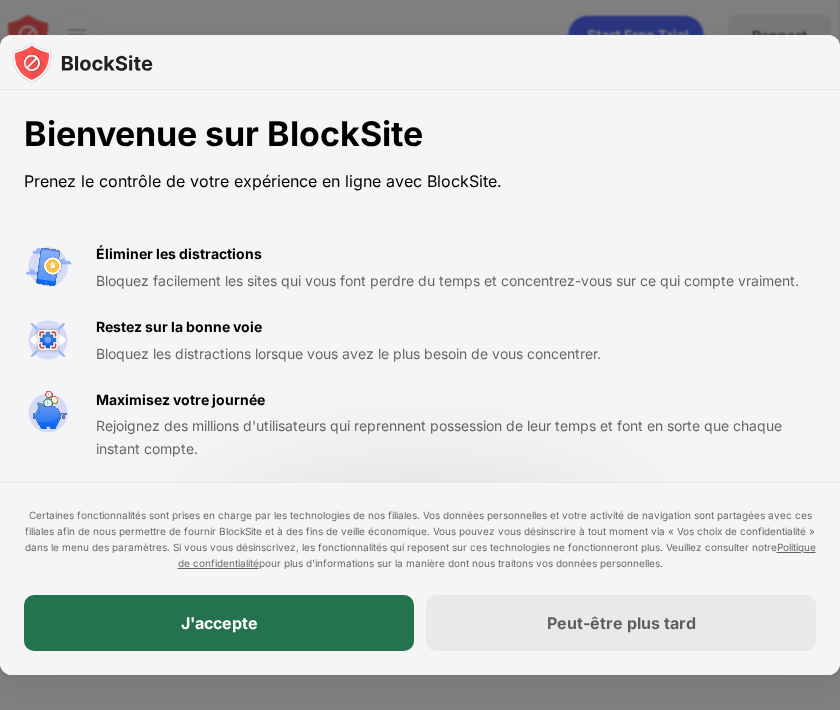 click on "J'accepte" at bounding box center [219, 623] 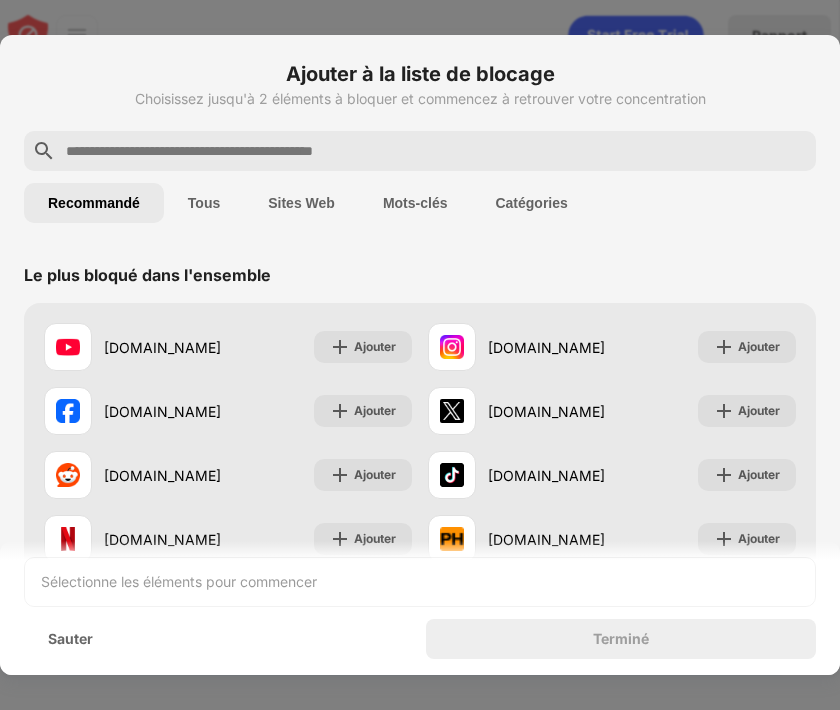 click at bounding box center (436, 151) 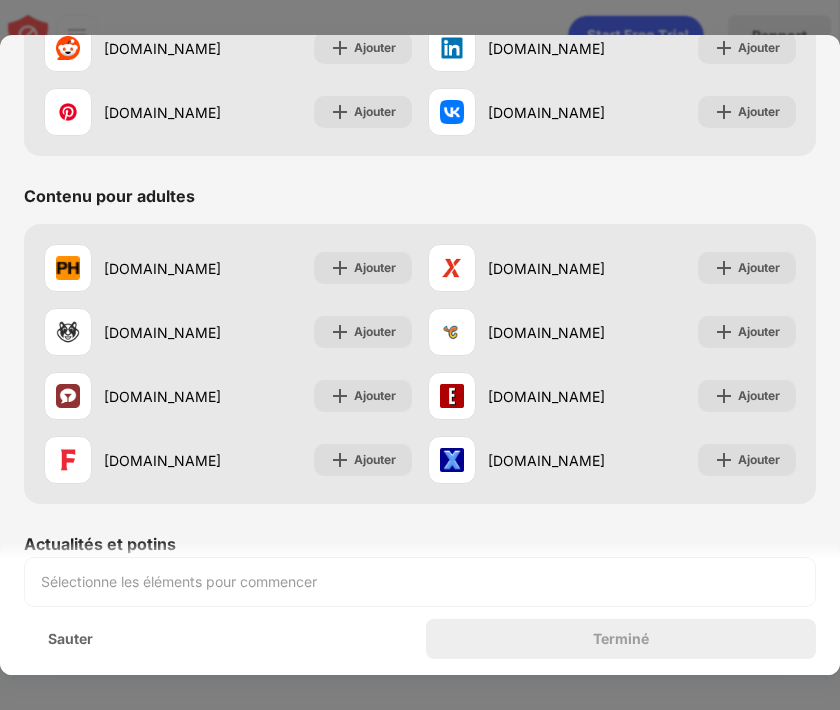 scroll, scrollTop: 769, scrollLeft: 0, axis: vertical 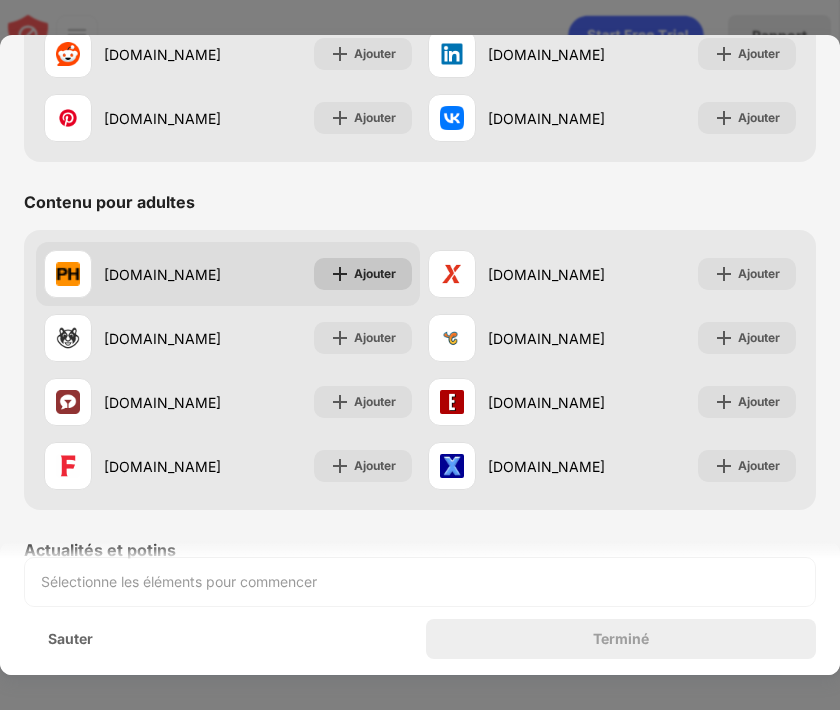 click on "Ajouter" at bounding box center (375, 274) 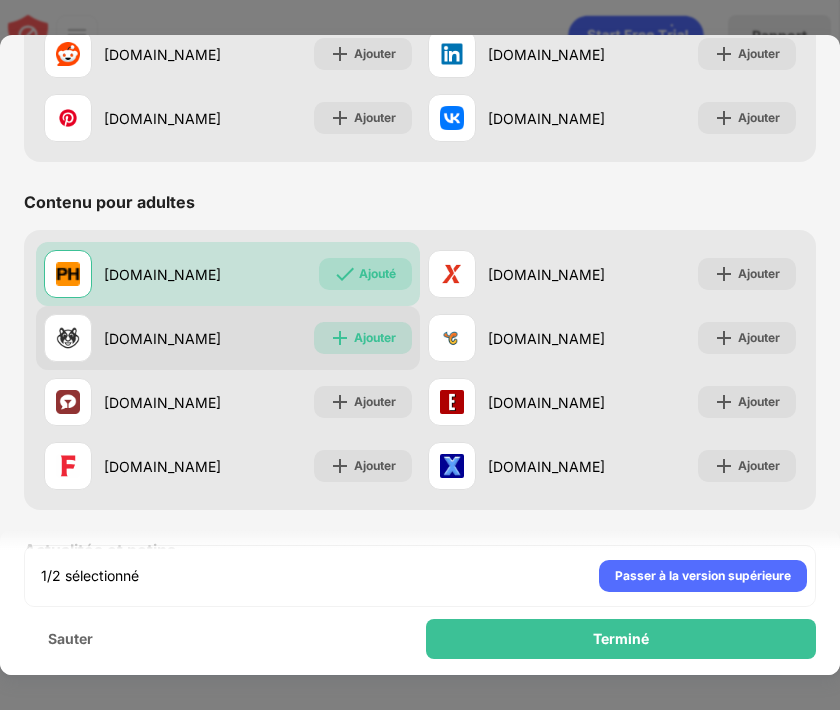 click on "Ajouter" at bounding box center [375, 337] 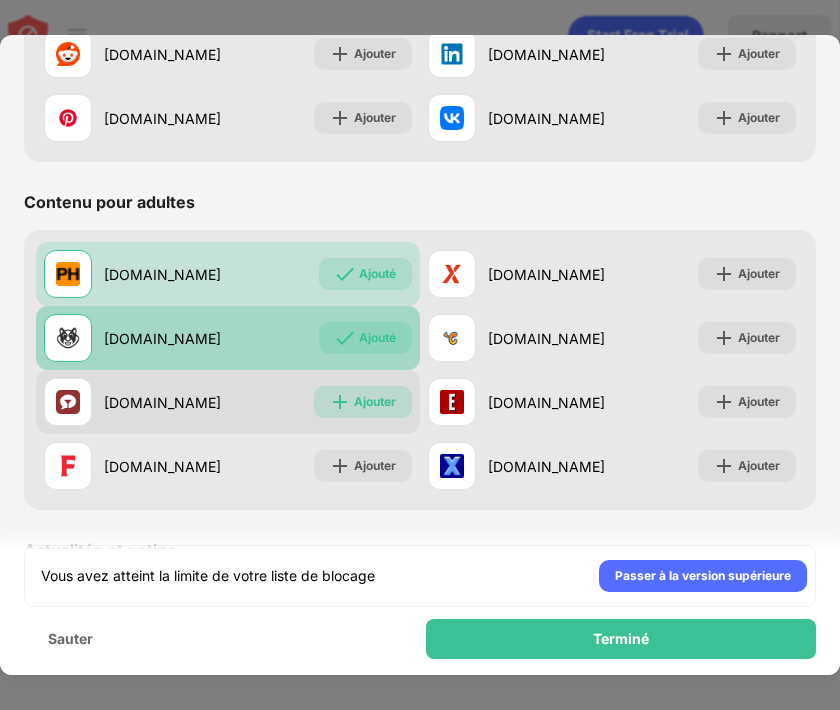 click on "Ajouter" at bounding box center (363, 402) 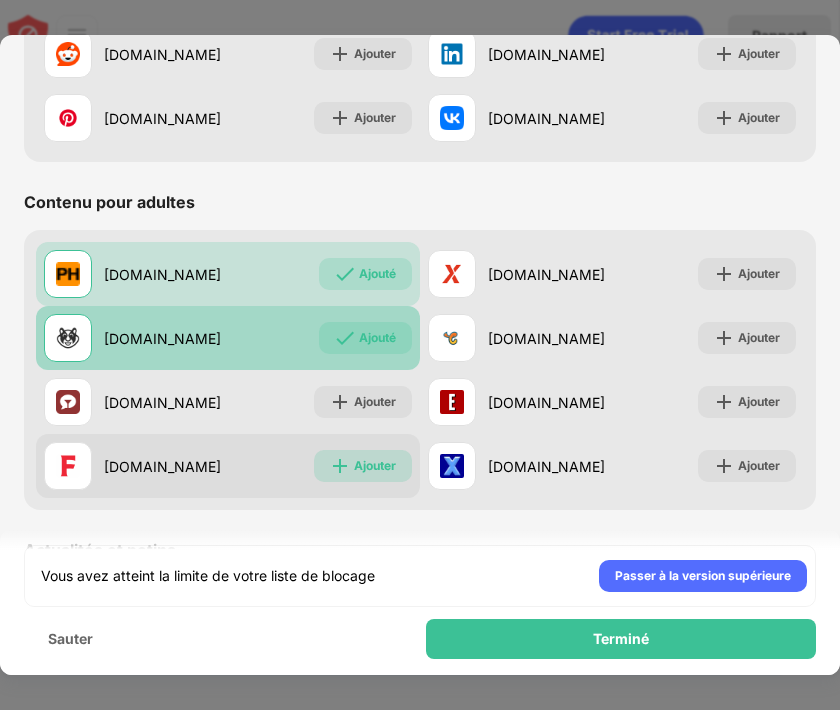 click on "Ajouter" at bounding box center [375, 466] 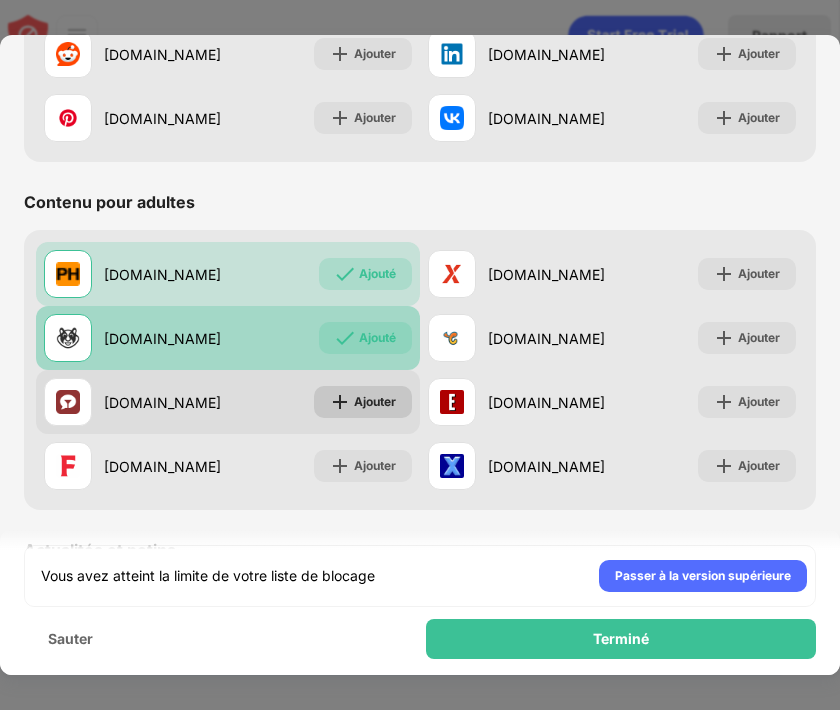 click on "Ajouter" at bounding box center [375, 402] 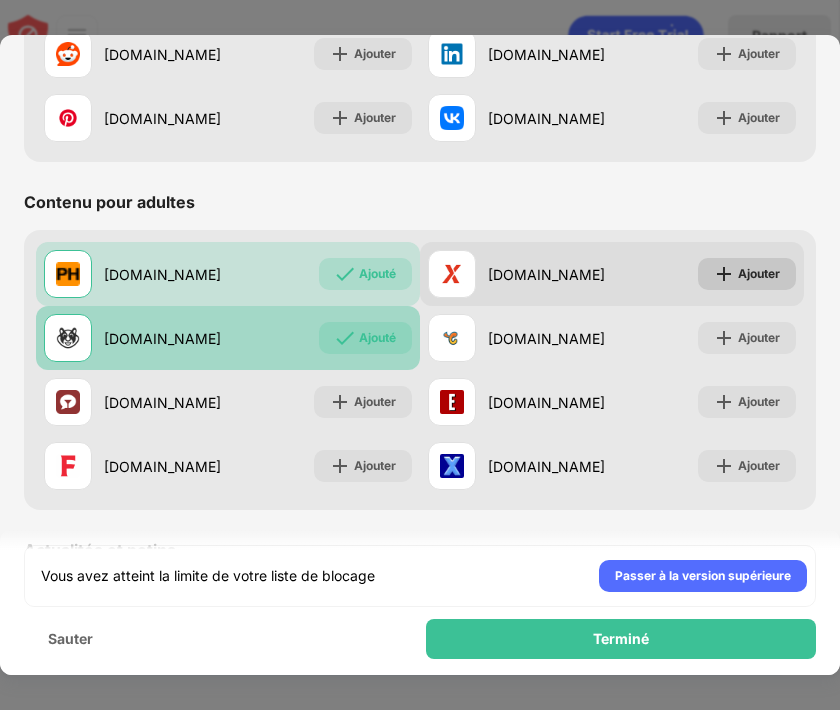 click on "Ajouter" at bounding box center (759, 273) 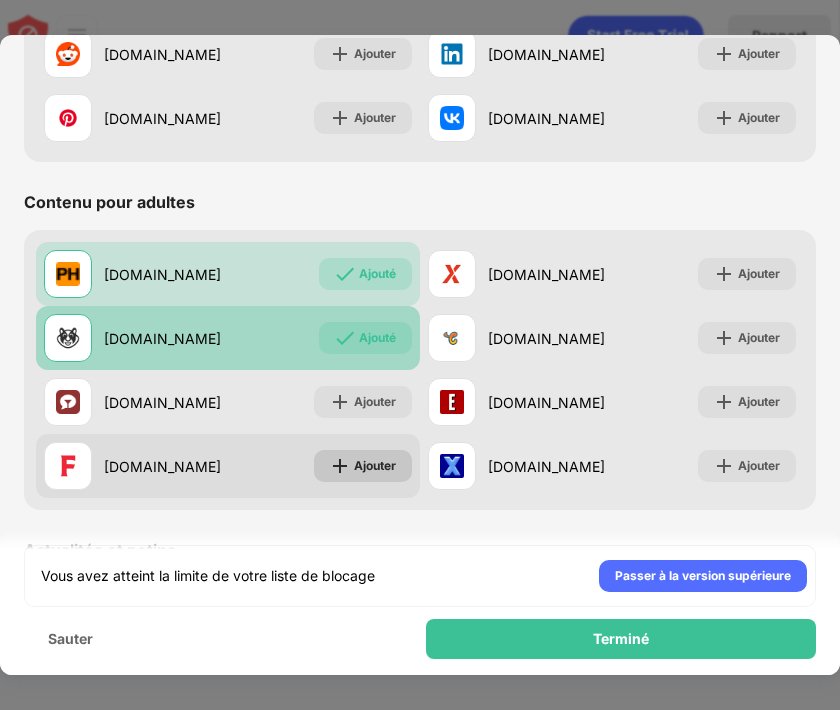 click on "Ajouter" at bounding box center [375, 465] 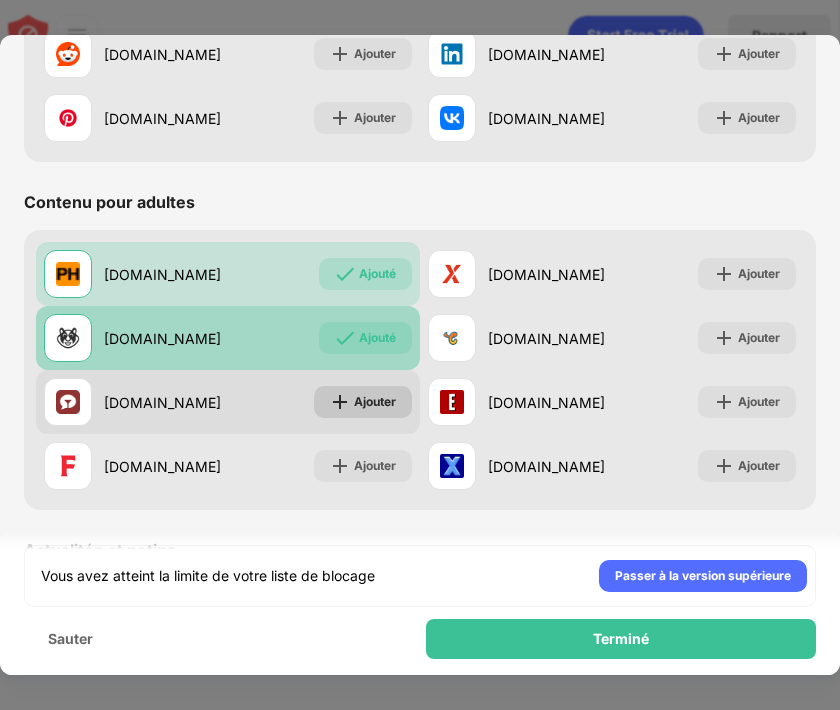 click on "Ajouter" at bounding box center (363, 402) 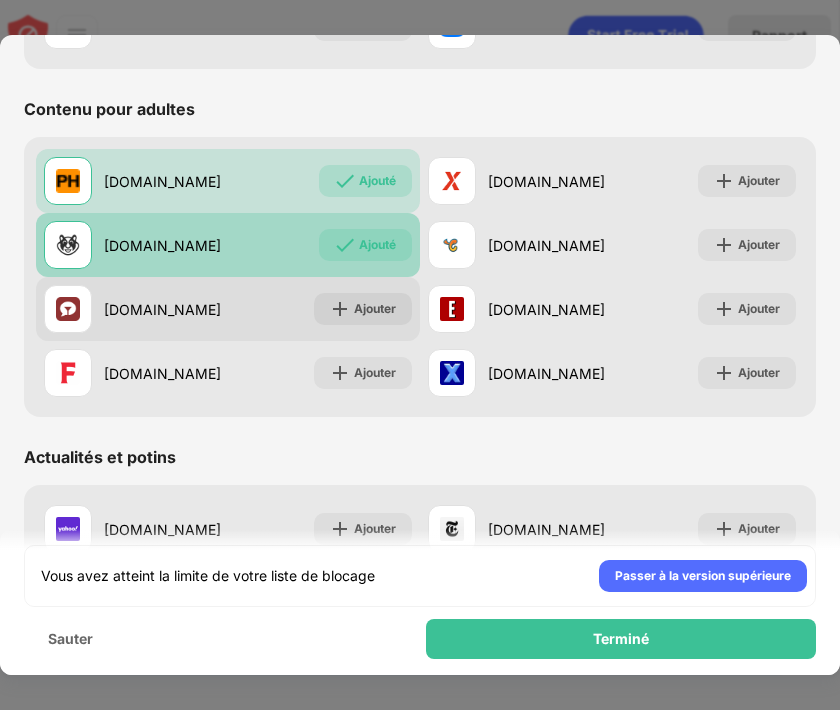 scroll, scrollTop: 859, scrollLeft: 0, axis: vertical 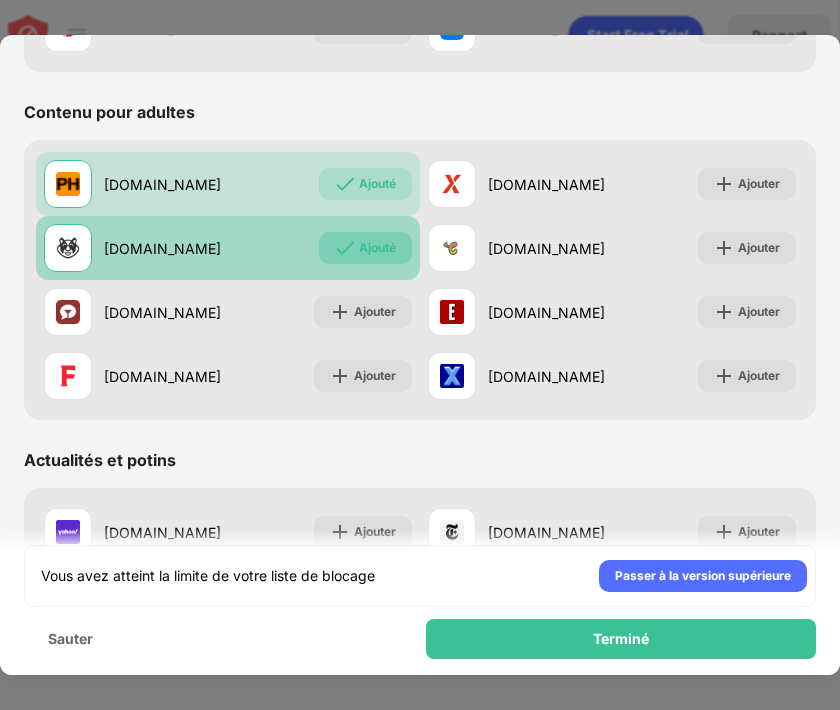 click on "Ajouté" at bounding box center (377, 247) 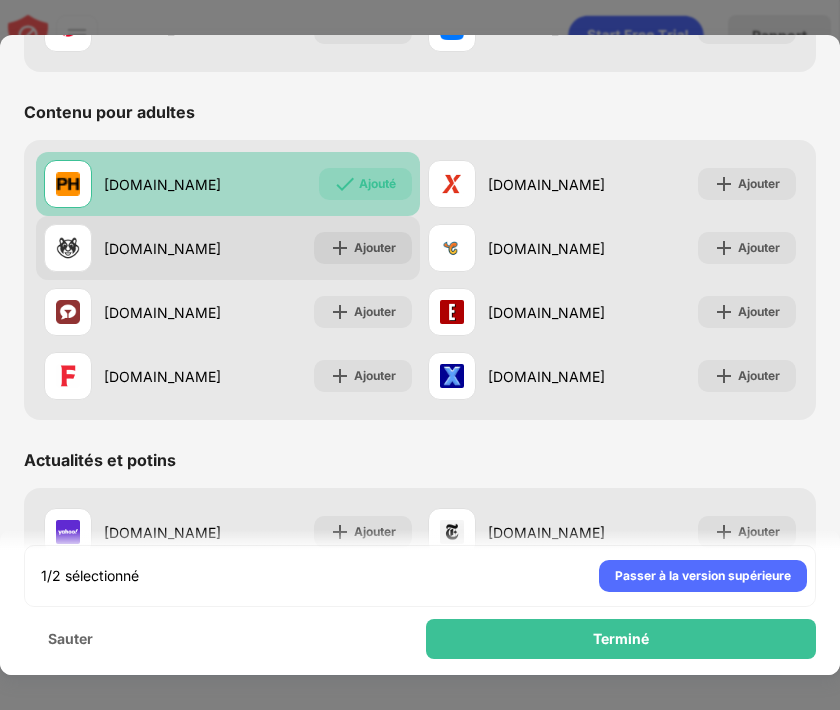 click on "Ajouté" at bounding box center (377, 183) 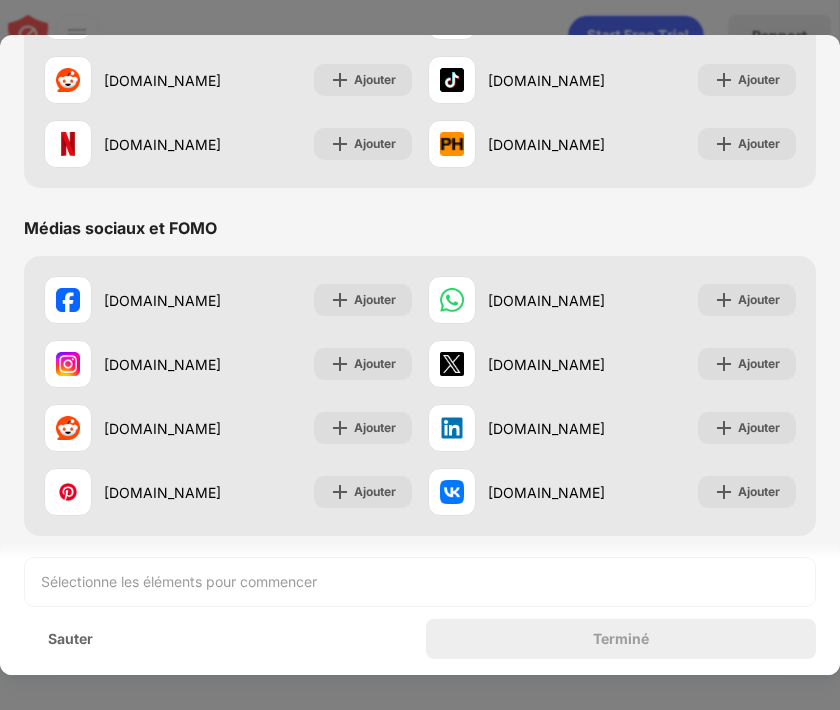 scroll, scrollTop: 0, scrollLeft: 0, axis: both 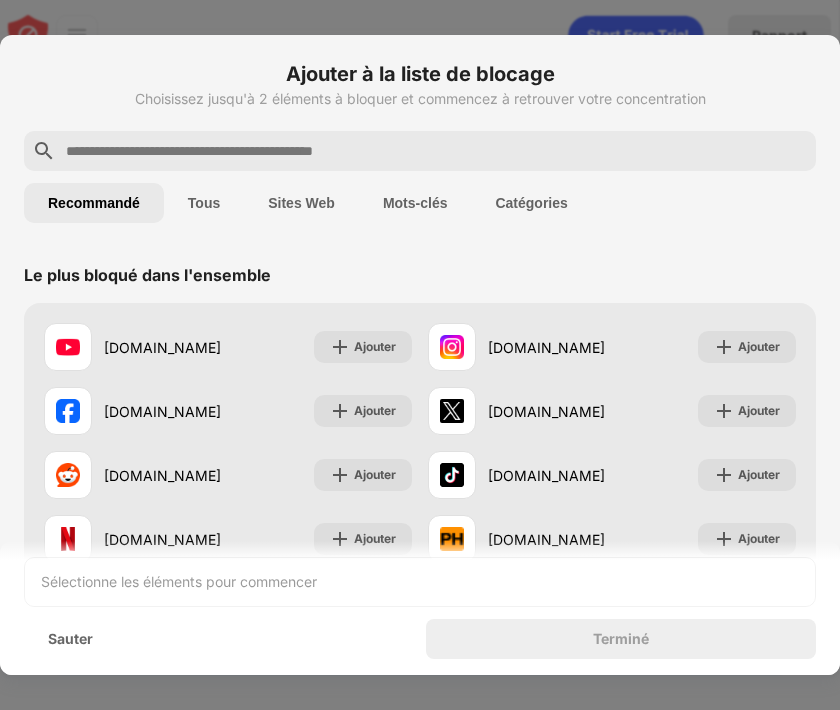 click at bounding box center (436, 151) 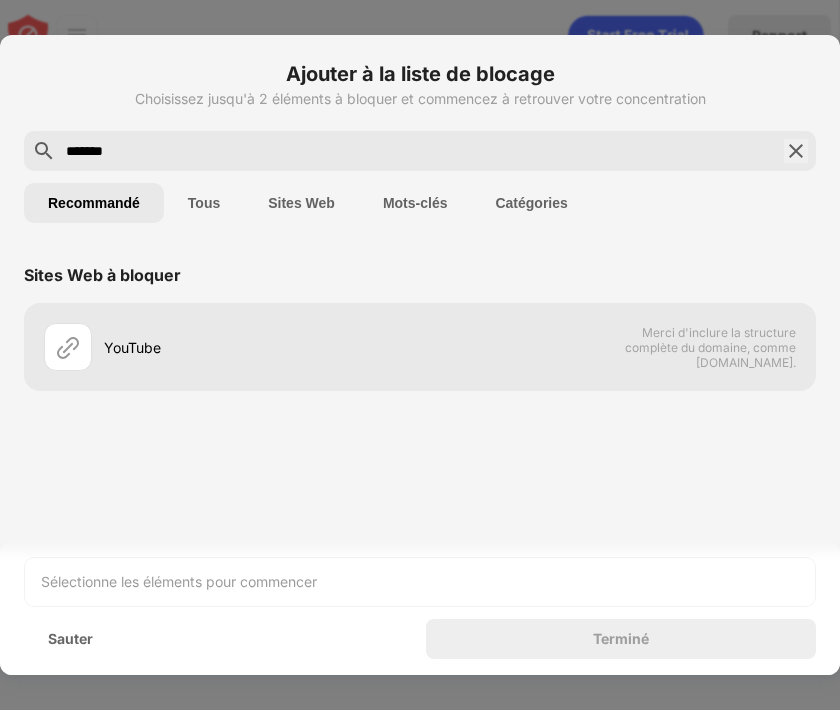 click on "*******" at bounding box center (420, 151) 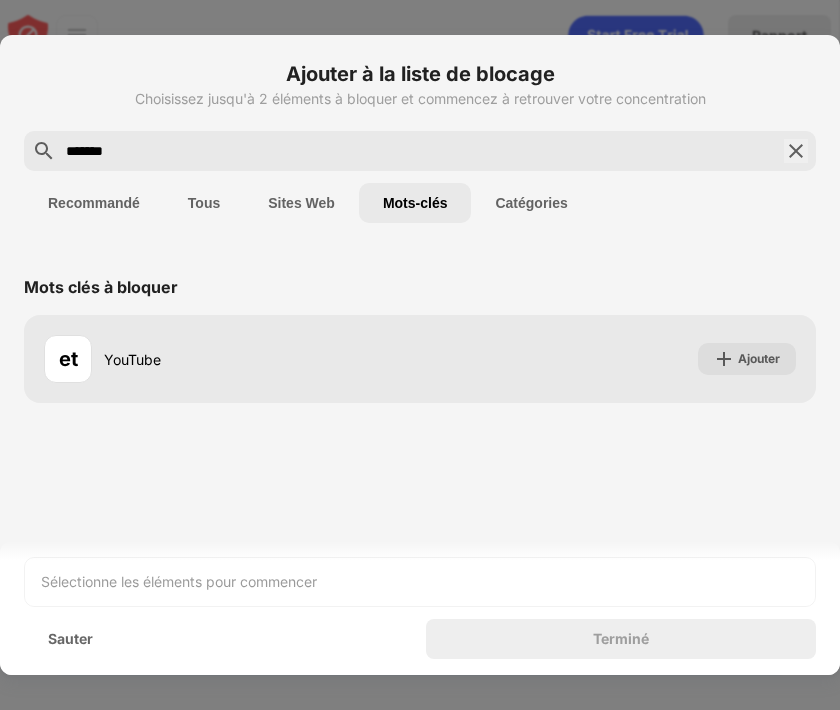 click on "*******" at bounding box center (420, 151) 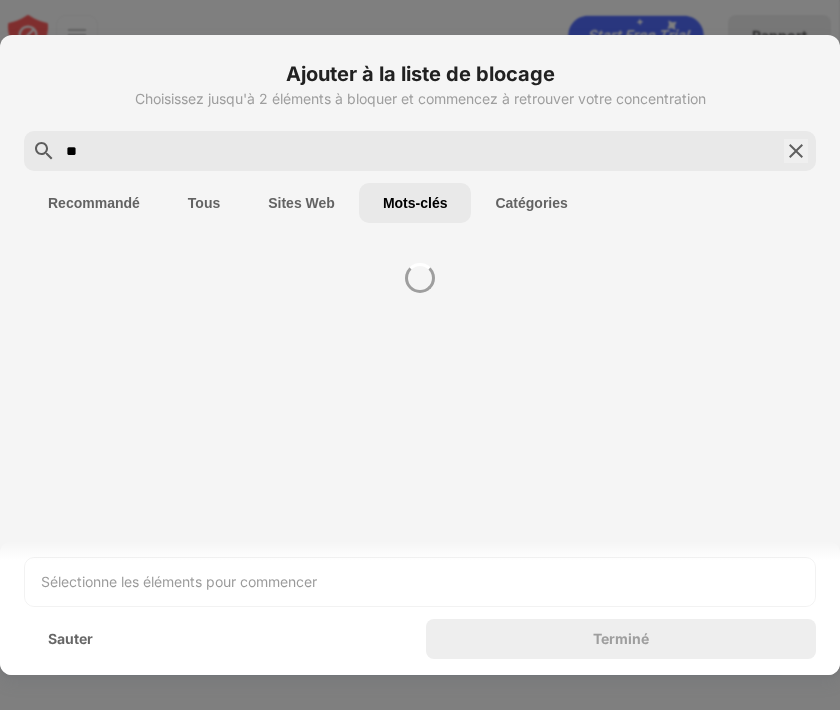 type on "*" 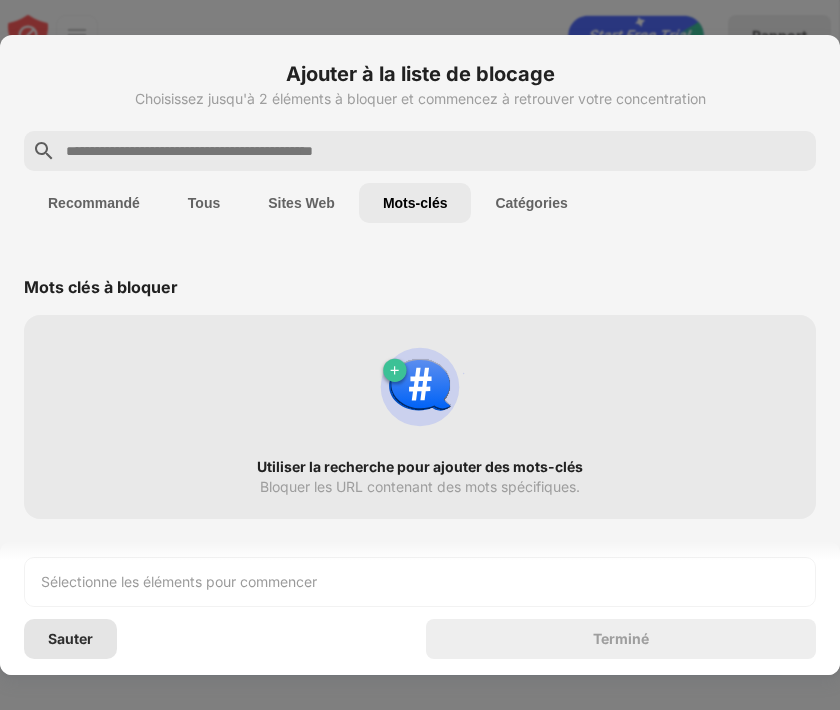 type 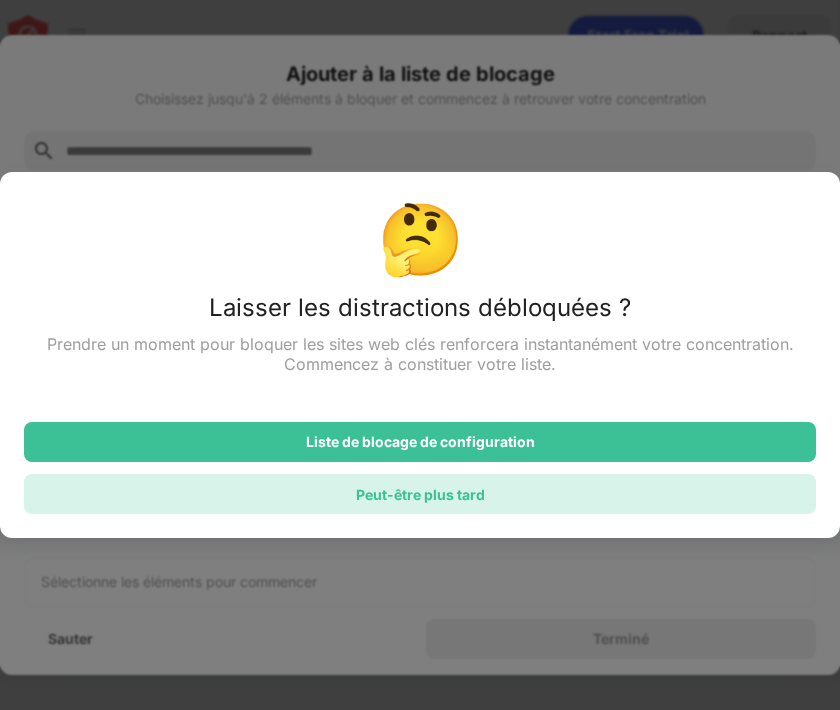click on "Peut-être plus tard" at bounding box center [420, 494] 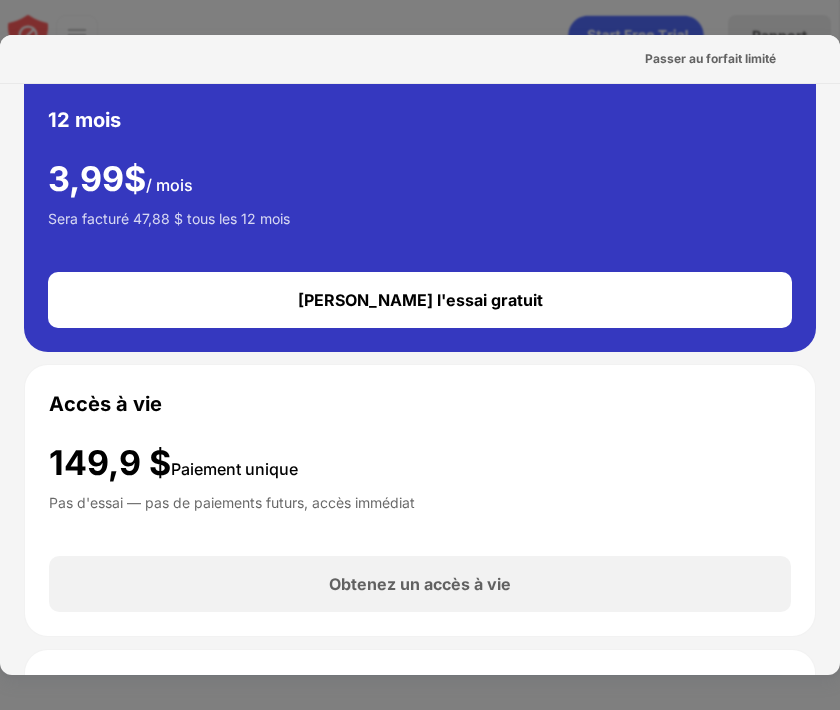 scroll, scrollTop: 0, scrollLeft: 0, axis: both 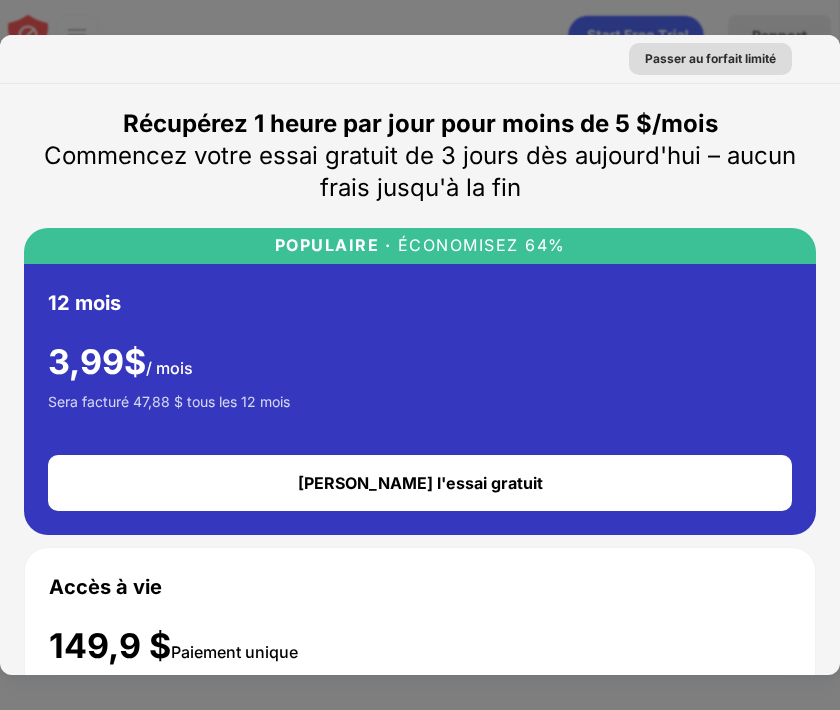 click on "Passer au forfait limité" at bounding box center [710, 58] 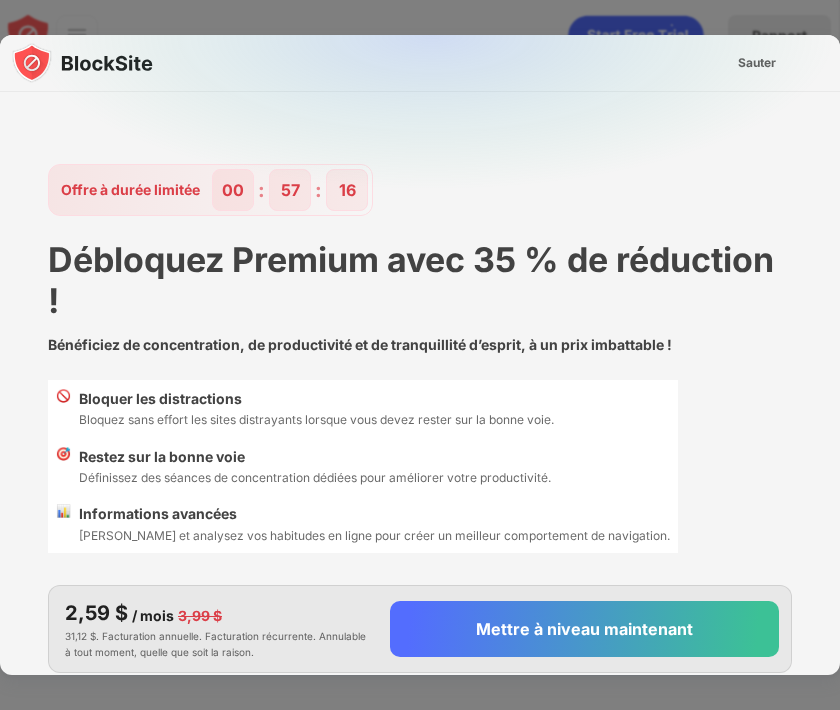scroll, scrollTop: 48, scrollLeft: 0, axis: vertical 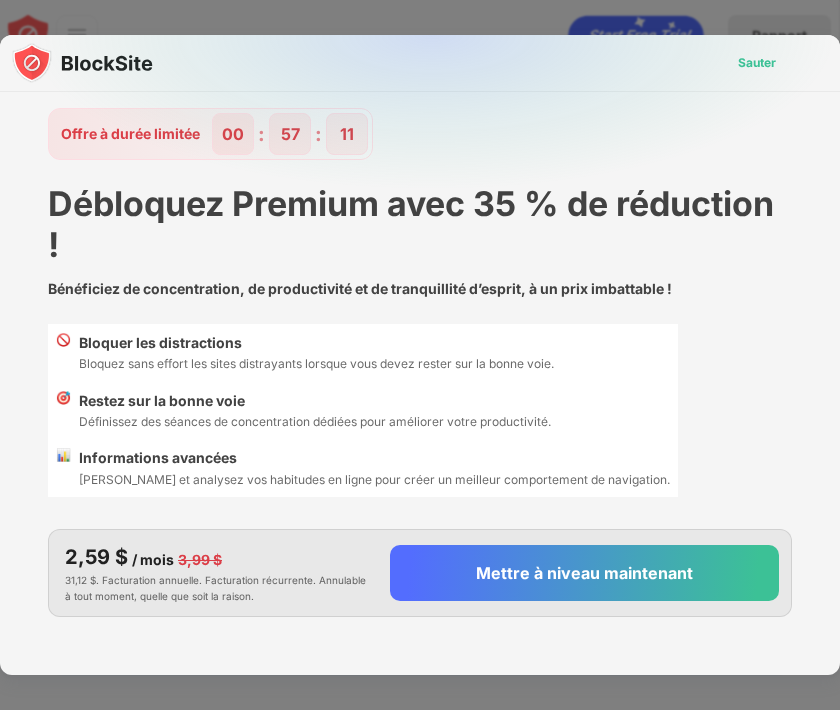 click on "Sauter" at bounding box center (757, 63) 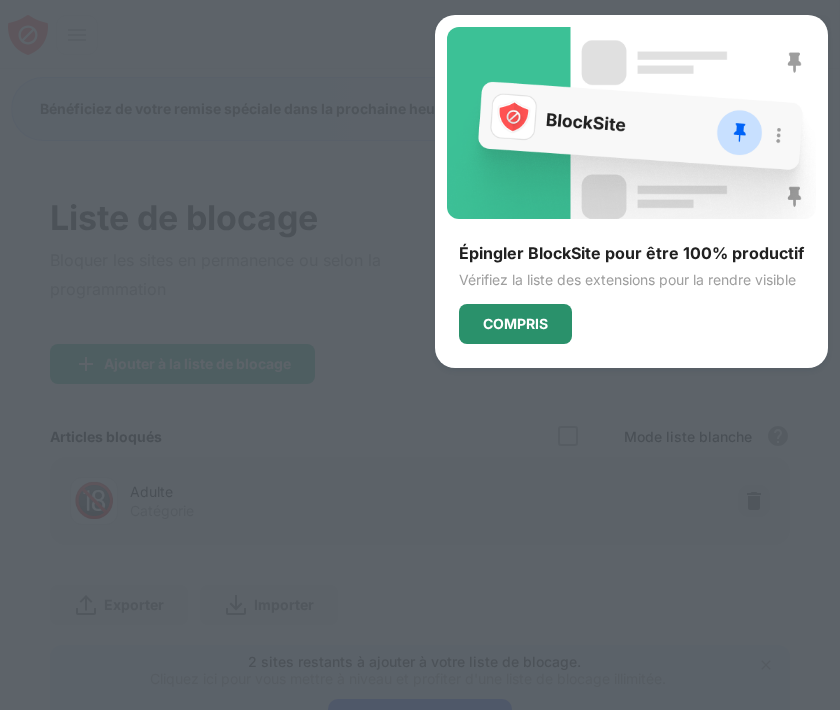 click on "COMPRIS" at bounding box center [515, 323] 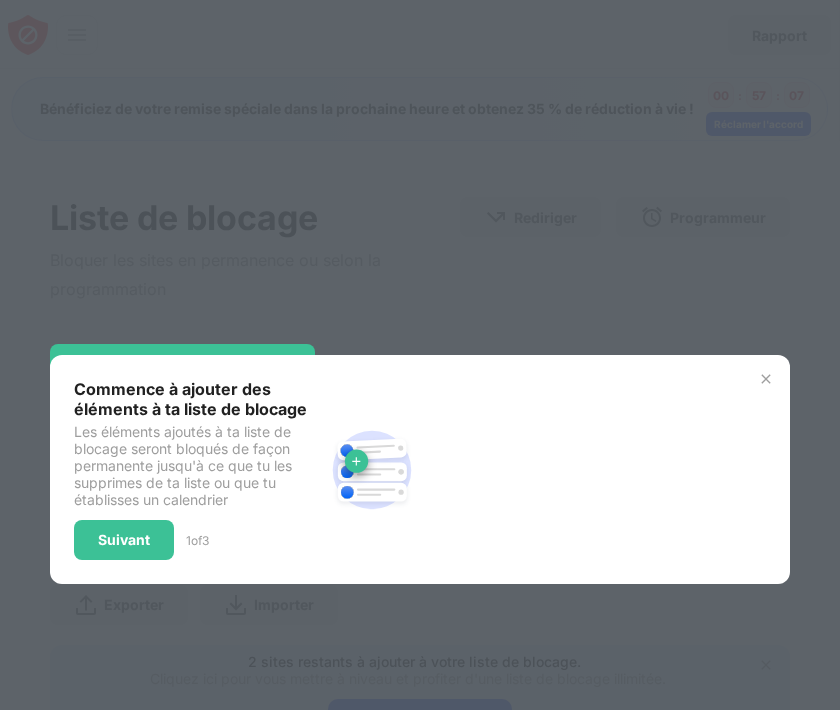 click at bounding box center (766, 379) 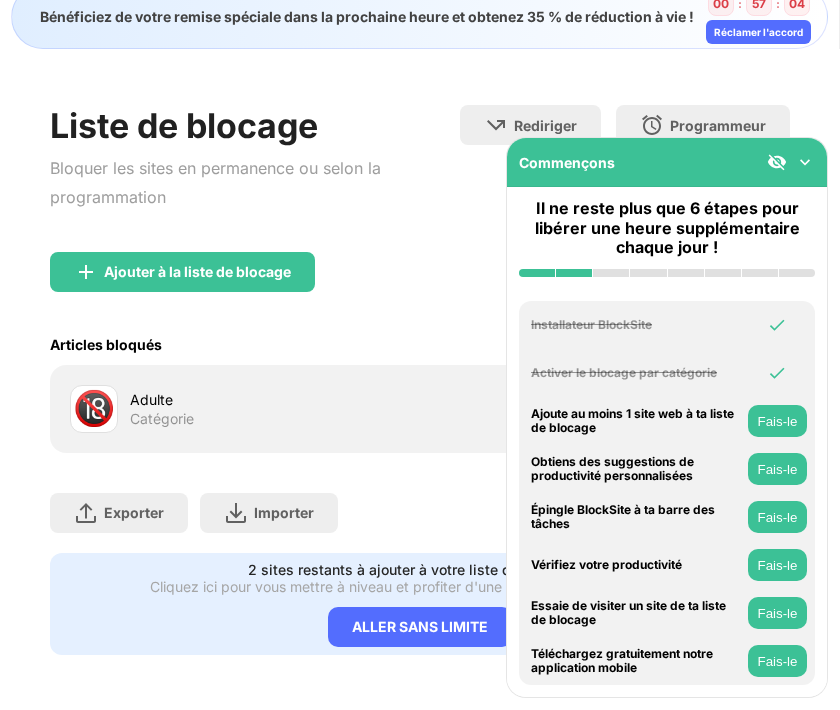 scroll, scrollTop: 0, scrollLeft: 0, axis: both 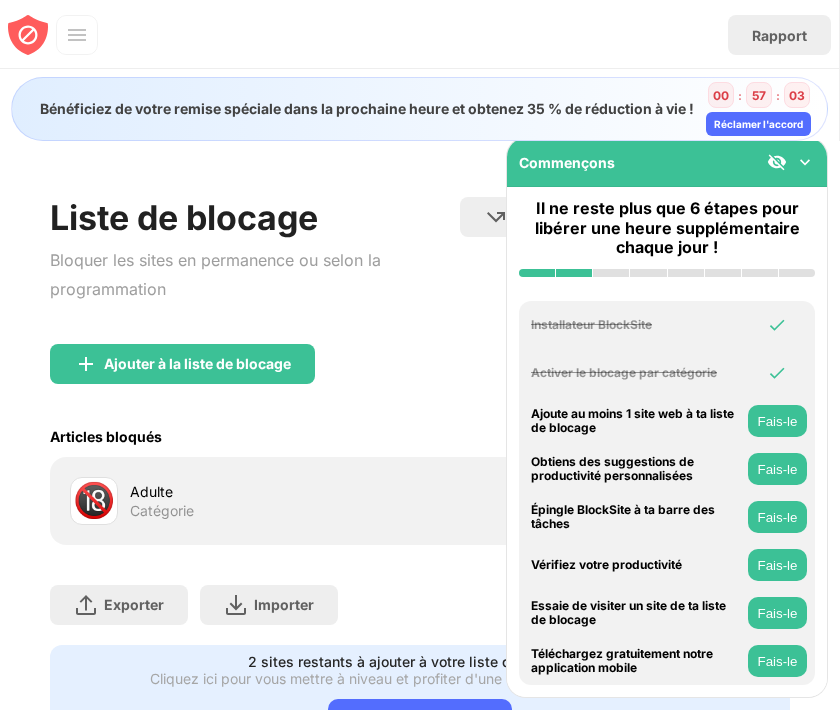 click at bounding box center [805, 162] 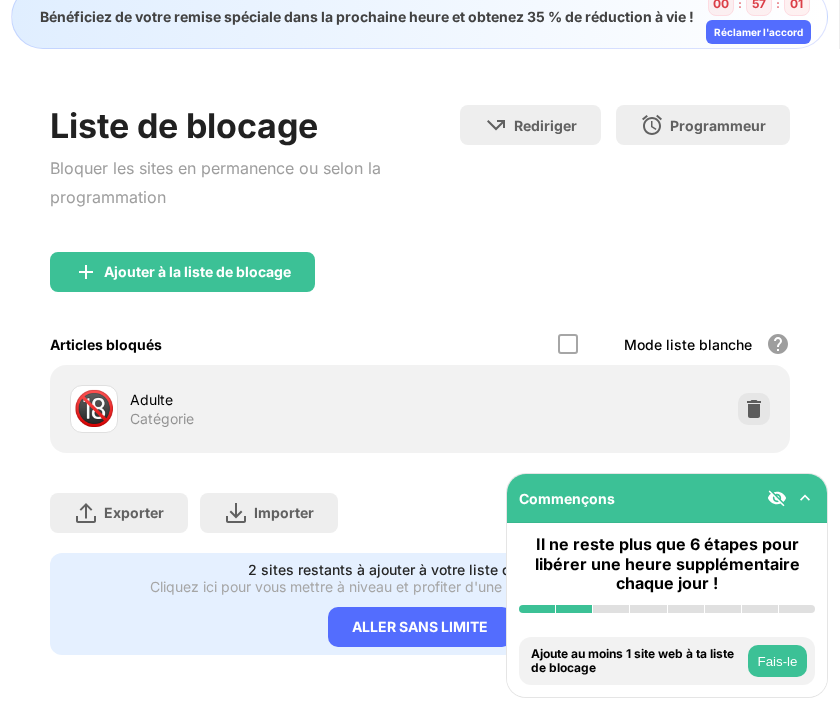 scroll, scrollTop: 0, scrollLeft: 0, axis: both 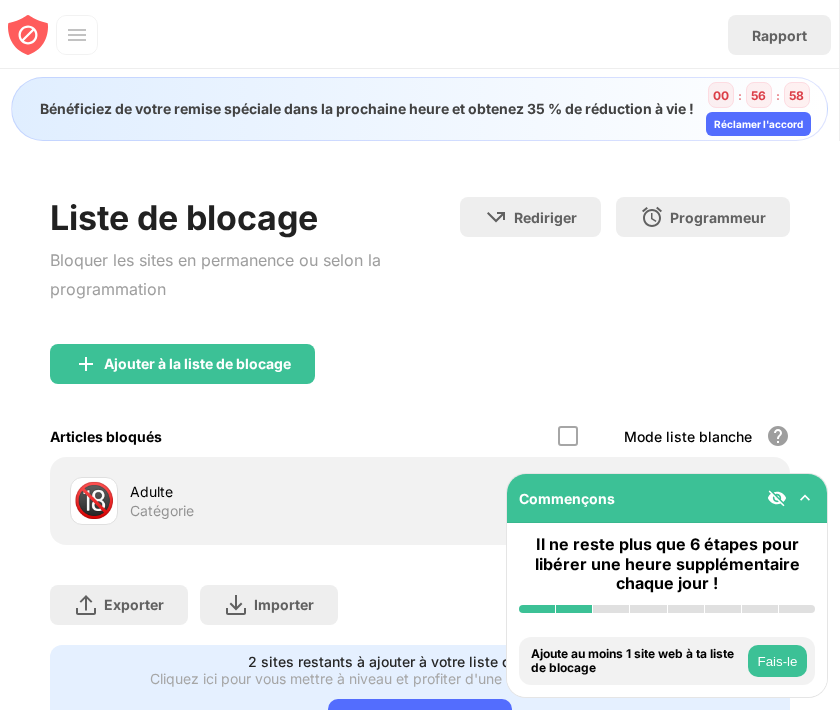 click on "Rapport" at bounding box center (419, 30) 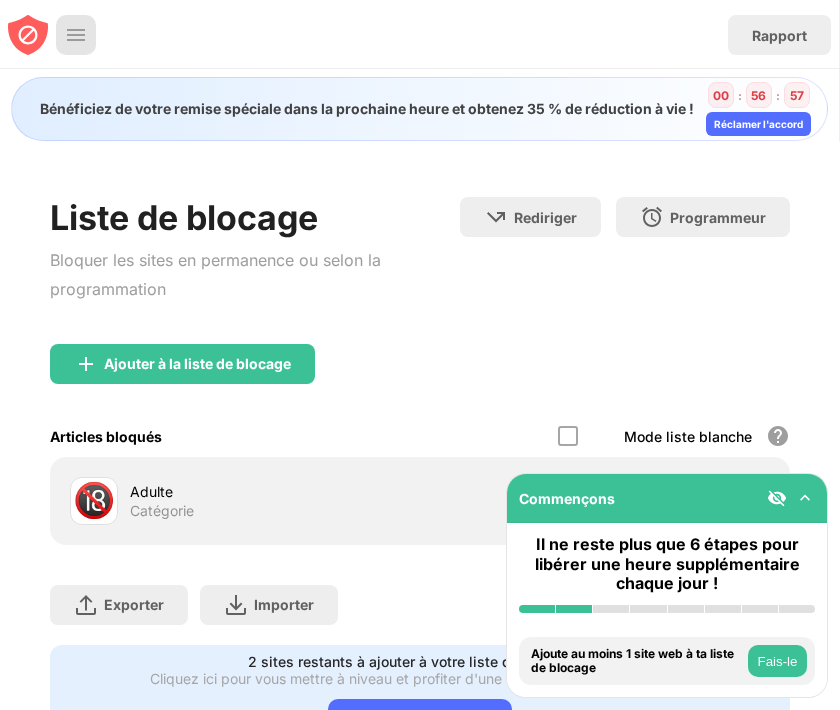 click at bounding box center [76, 35] 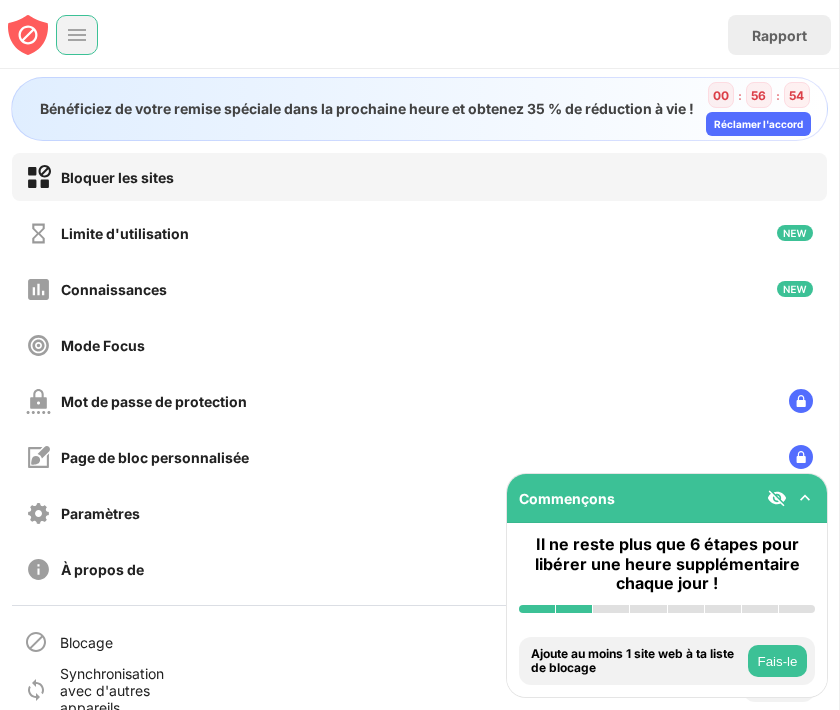 click on "Bloquer les sites" at bounding box center (419, 177) 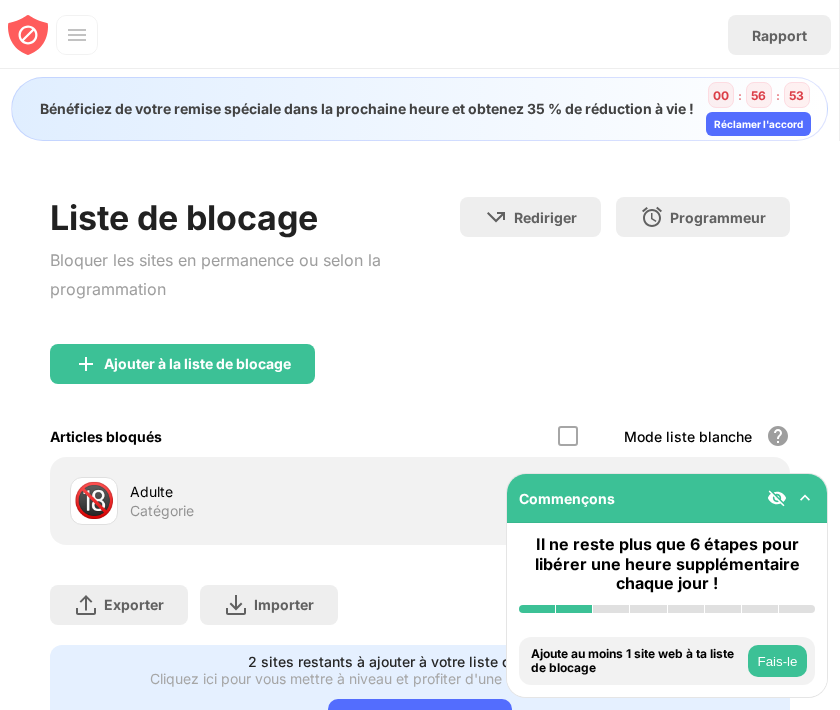 scroll, scrollTop: 92, scrollLeft: 0, axis: vertical 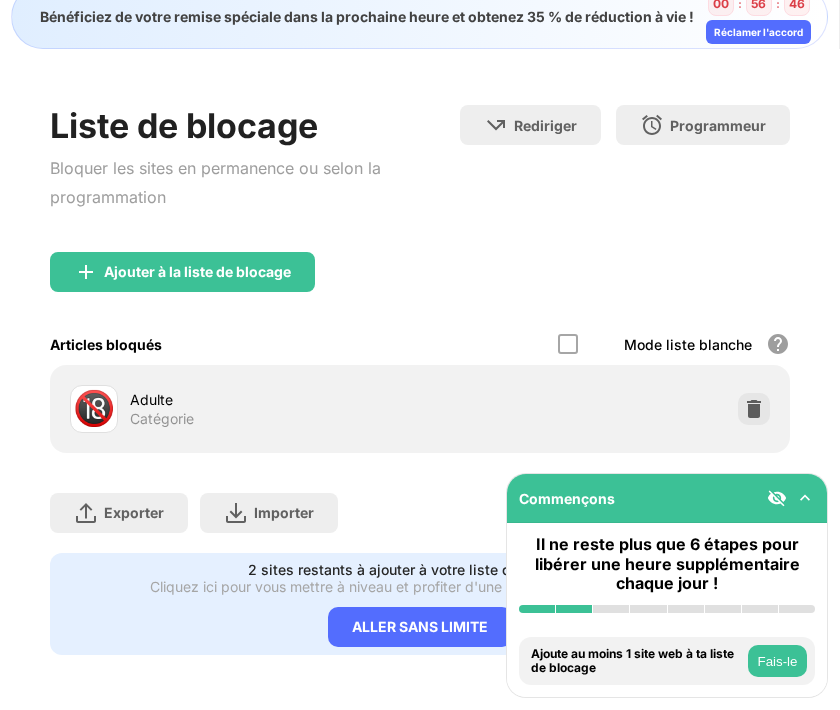 click on "Adulte" at bounding box center [275, 399] 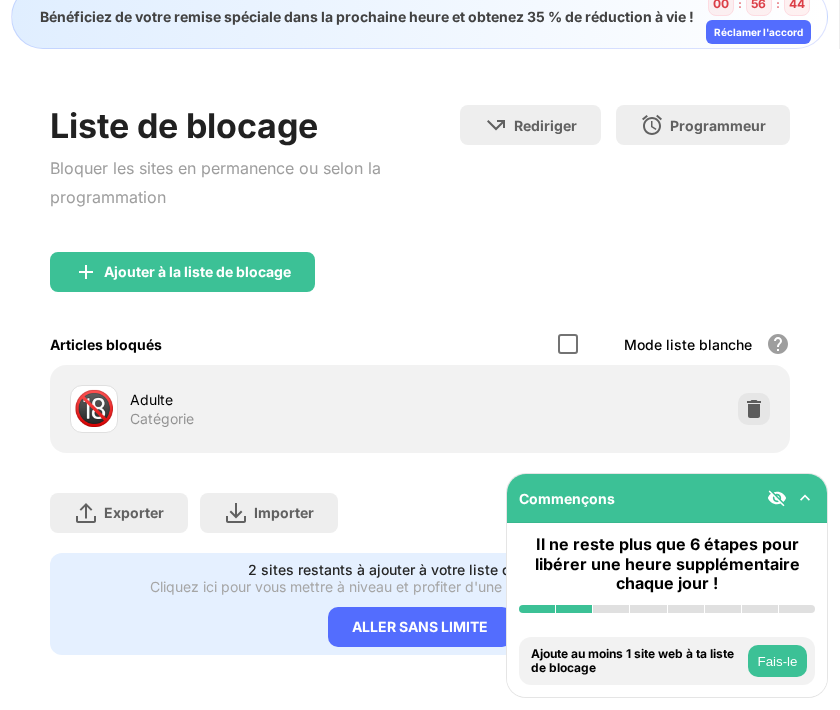 click at bounding box center (568, 344) 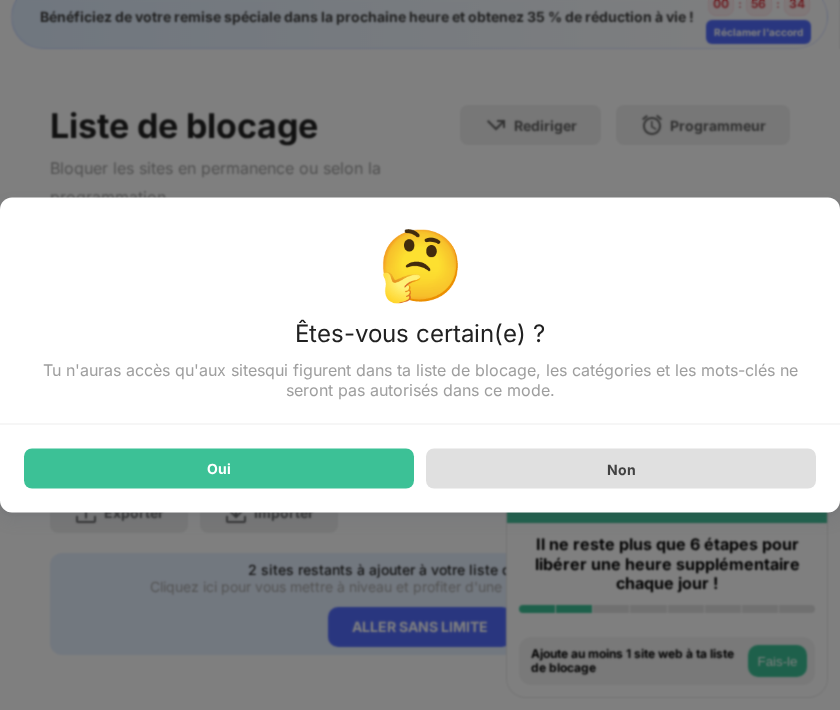 click on "Non" at bounding box center (621, 469) 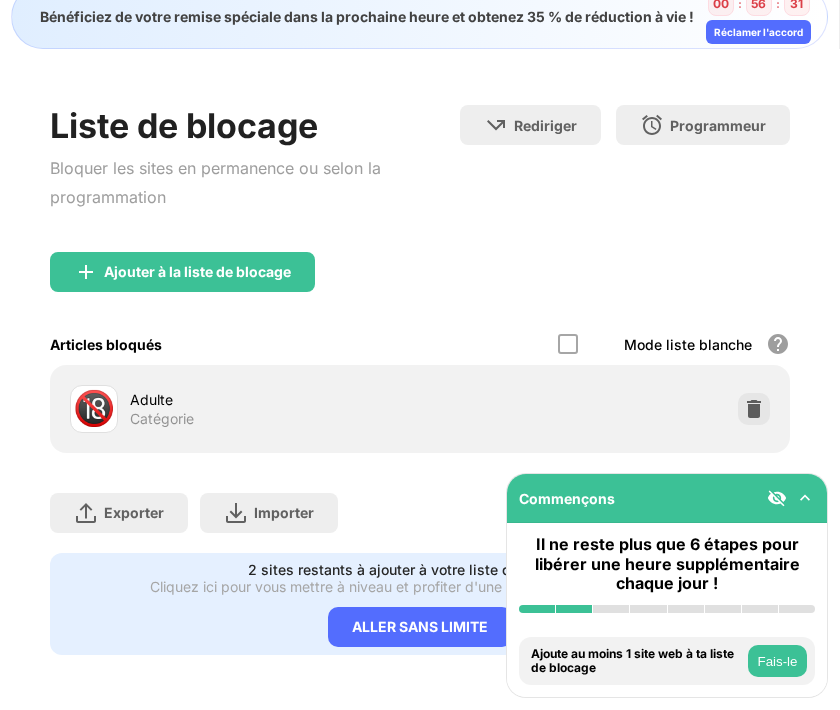 click at bounding box center [805, 498] 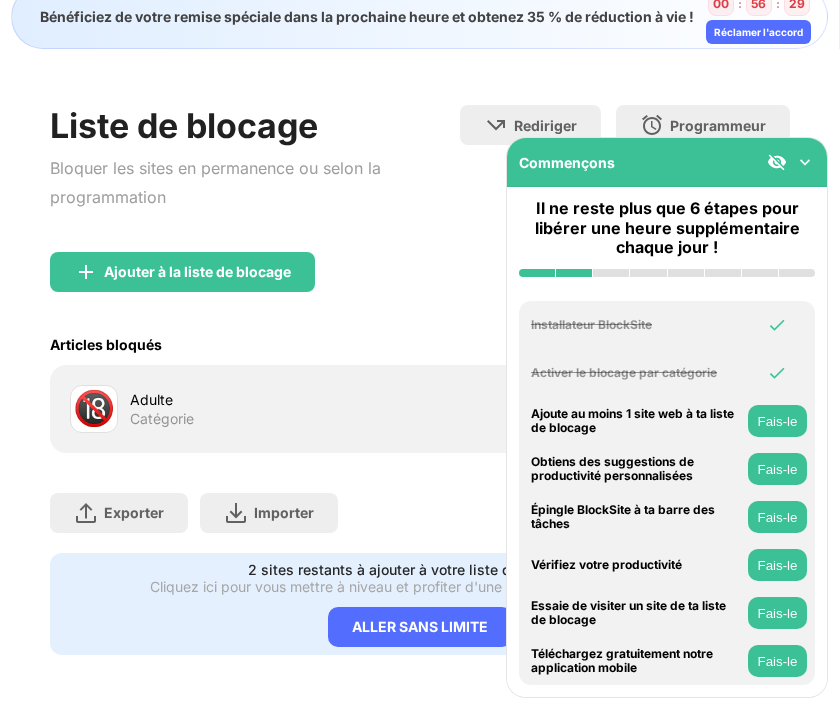 click at bounding box center (805, 162) 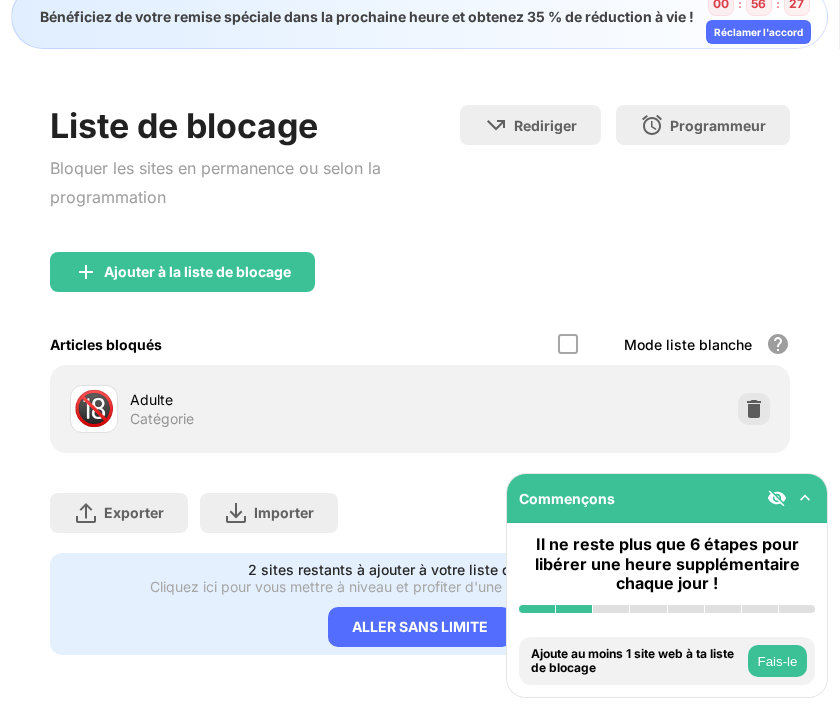 click on "🔞 Adulte Catégorie" at bounding box center (419, 409) 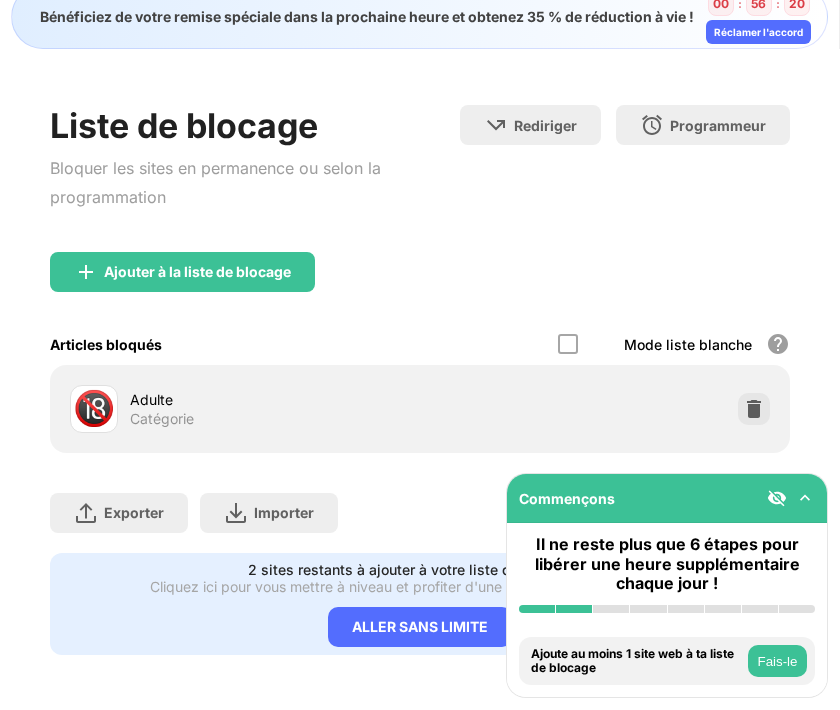 scroll, scrollTop: 0, scrollLeft: 0, axis: both 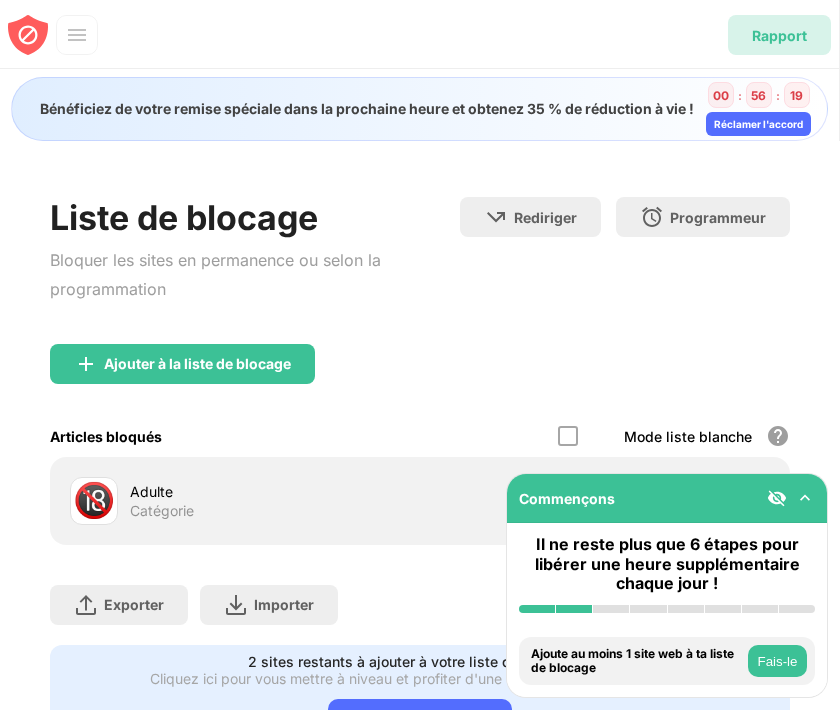 click on "Rapport" at bounding box center [779, 35] 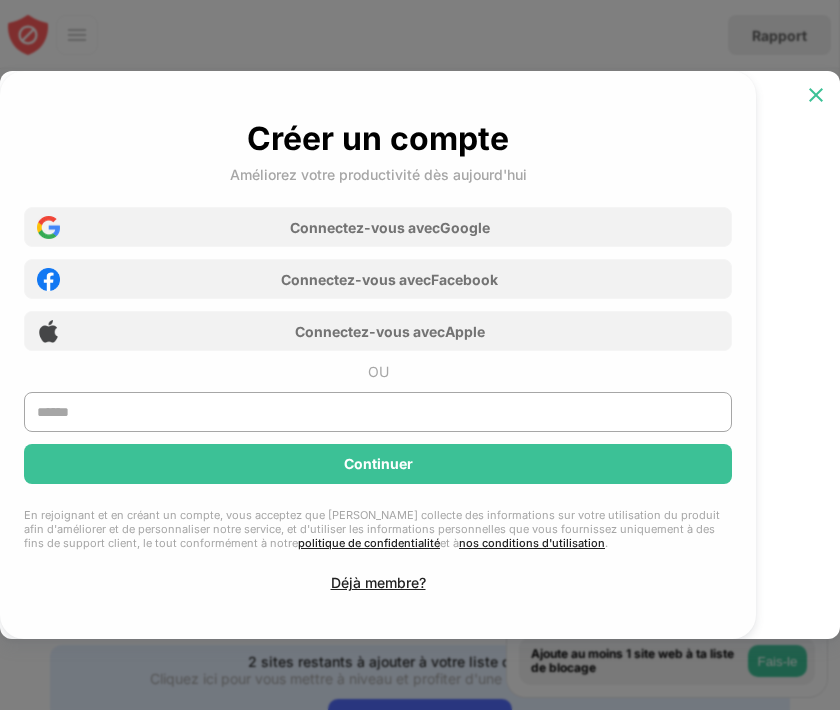 click at bounding box center [816, 95] 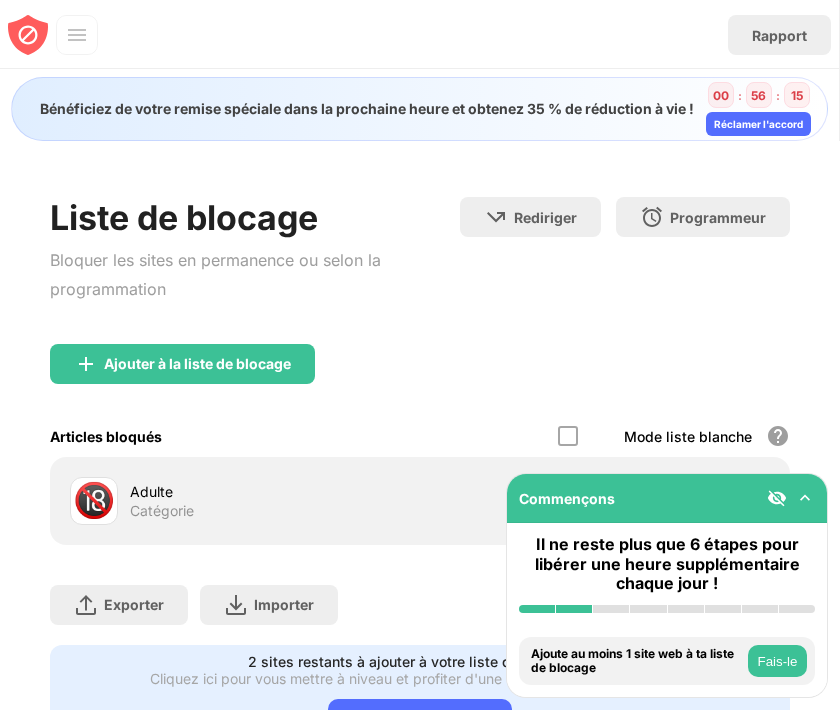 click at bounding box center [28, 35] 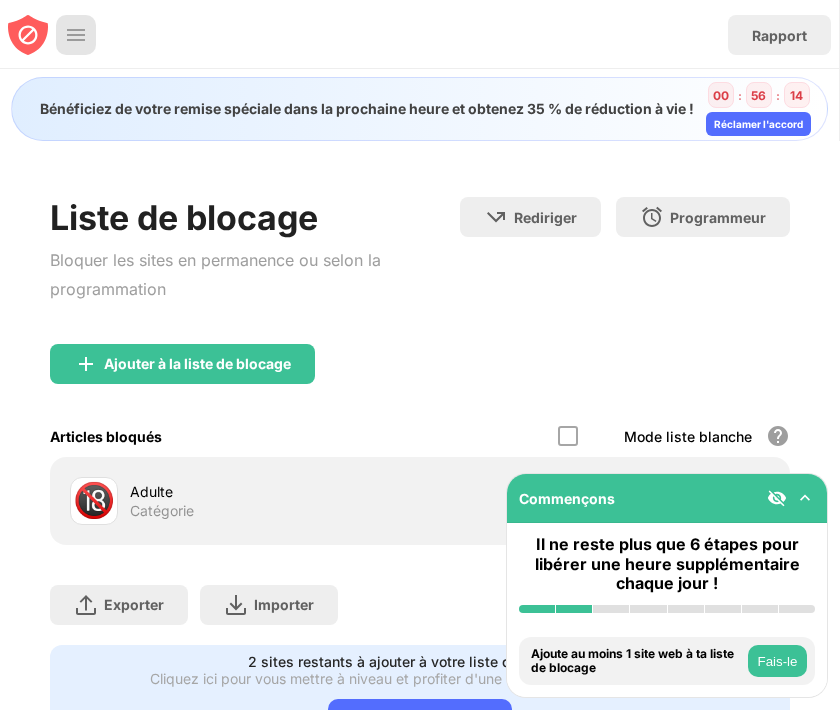 click at bounding box center [76, 35] 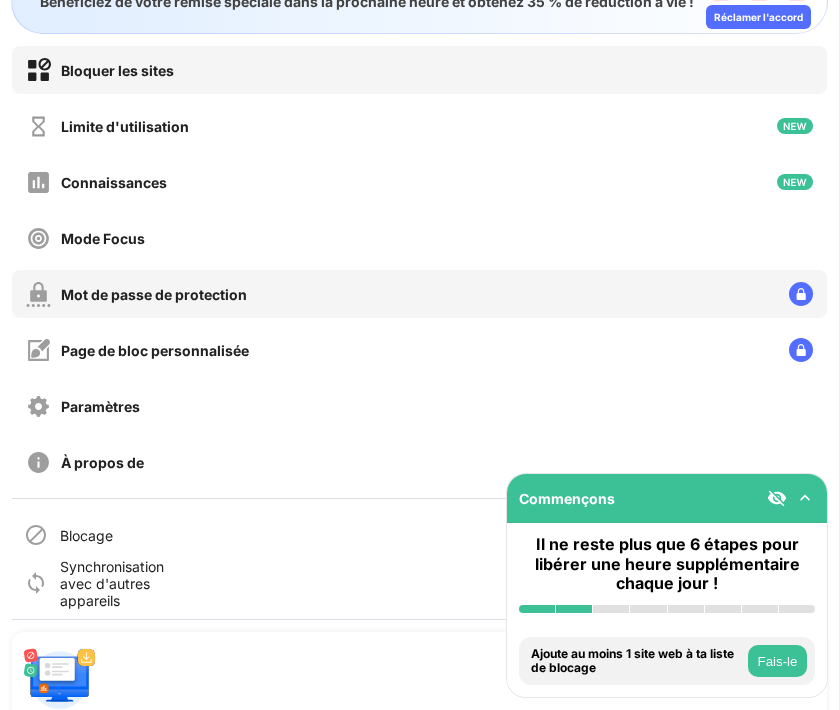 scroll, scrollTop: 101, scrollLeft: 0, axis: vertical 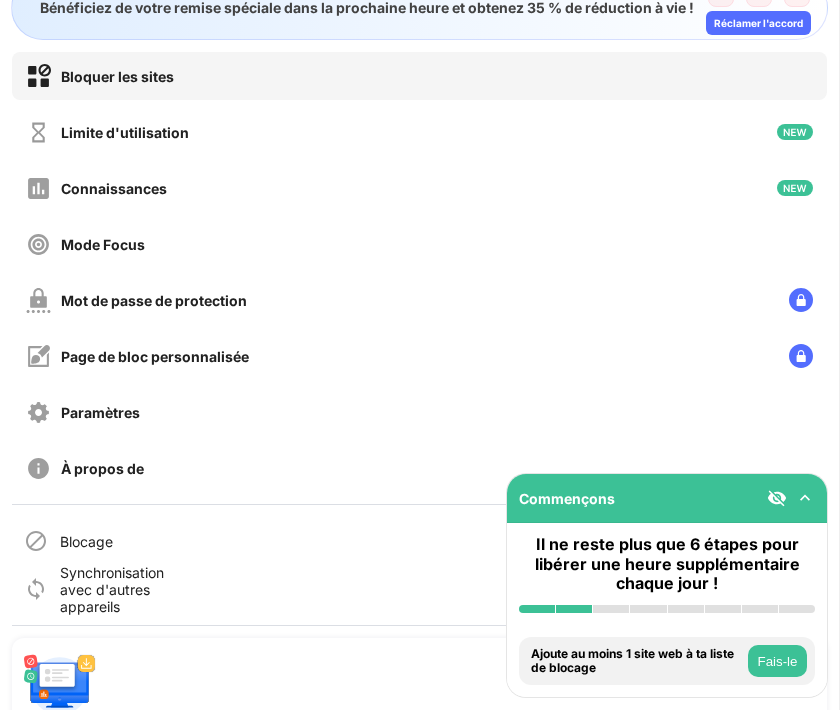 click on "Bloquer les sites" at bounding box center [117, 76] 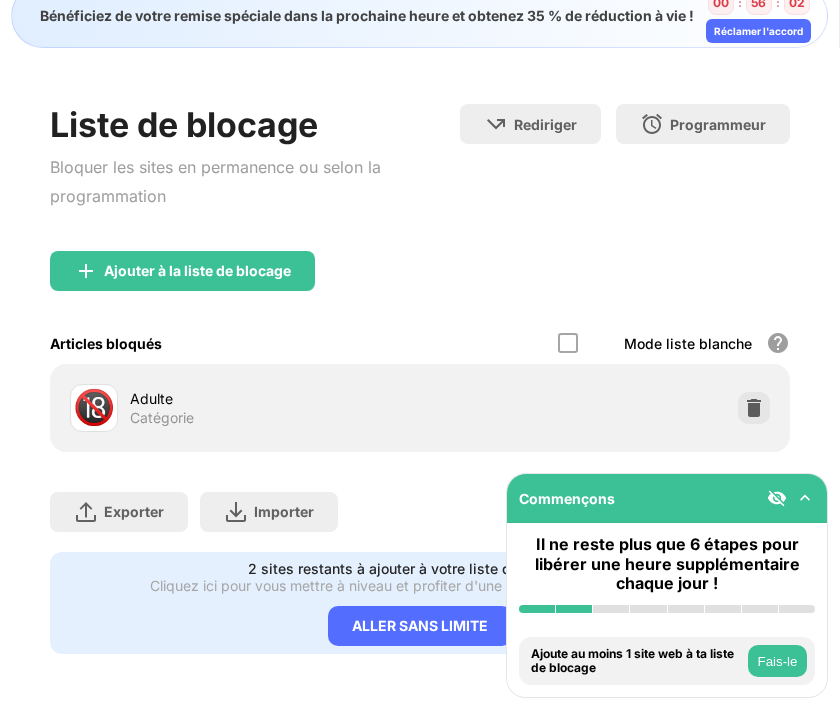 scroll, scrollTop: 92, scrollLeft: 0, axis: vertical 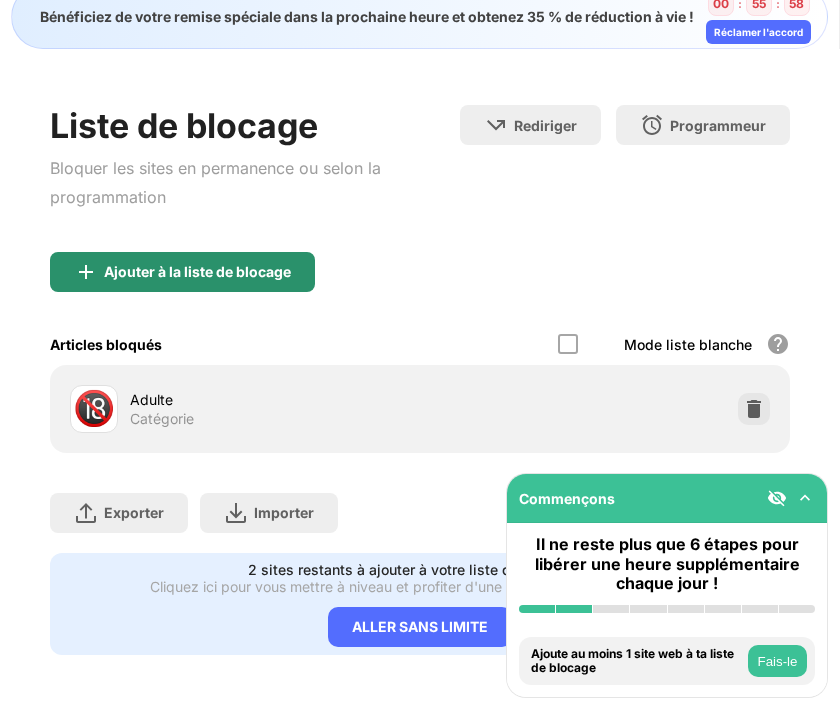 click on "Ajouter à la liste de blocage" at bounding box center (197, 271) 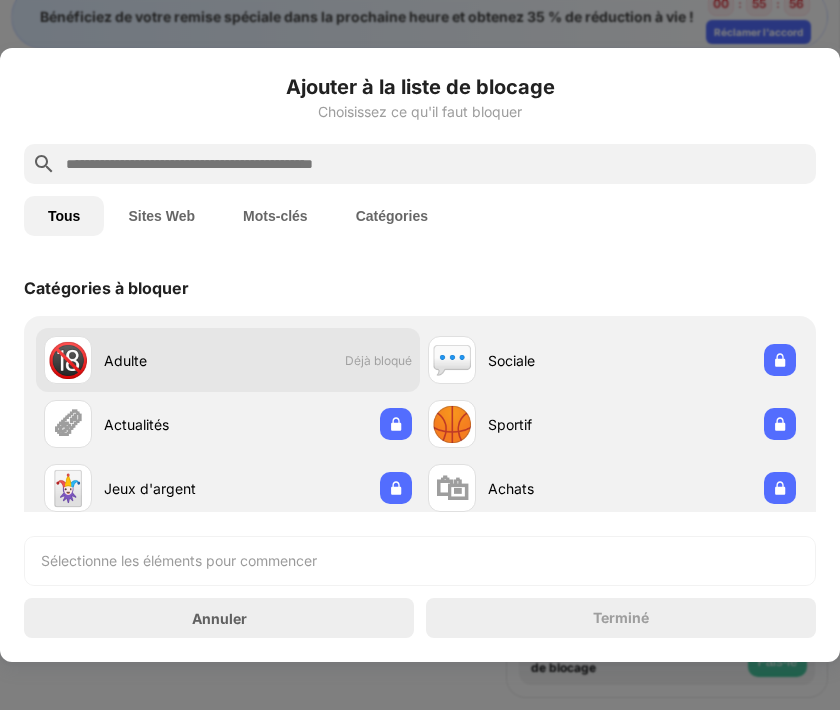 click on "🔞 Adulte Déjà bloqué" at bounding box center (228, 360) 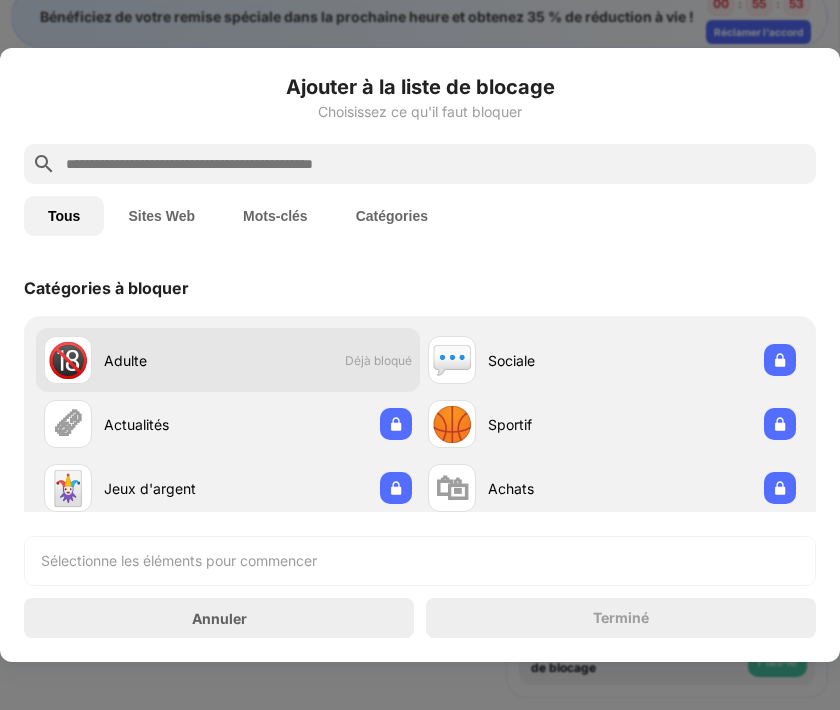 click on "Déjà bloqué" at bounding box center [378, 360] 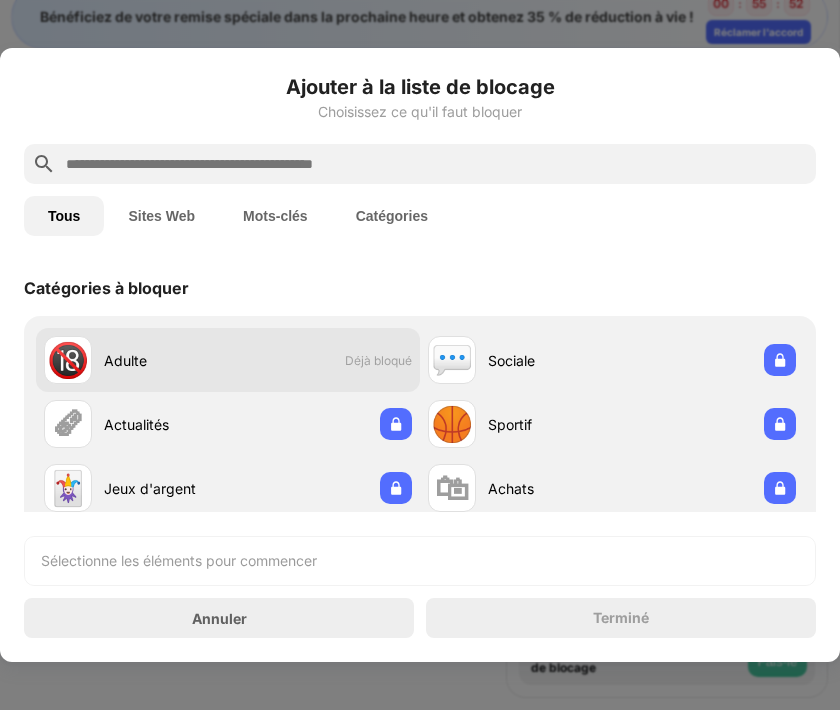 click on "🔞" at bounding box center (68, 359) 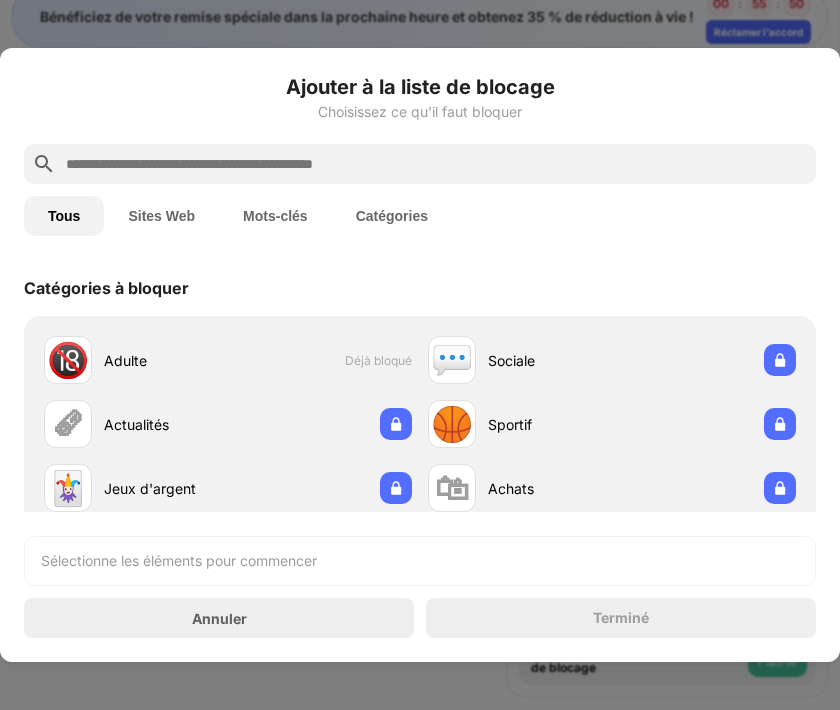 click on "Terminé" at bounding box center [621, 618] 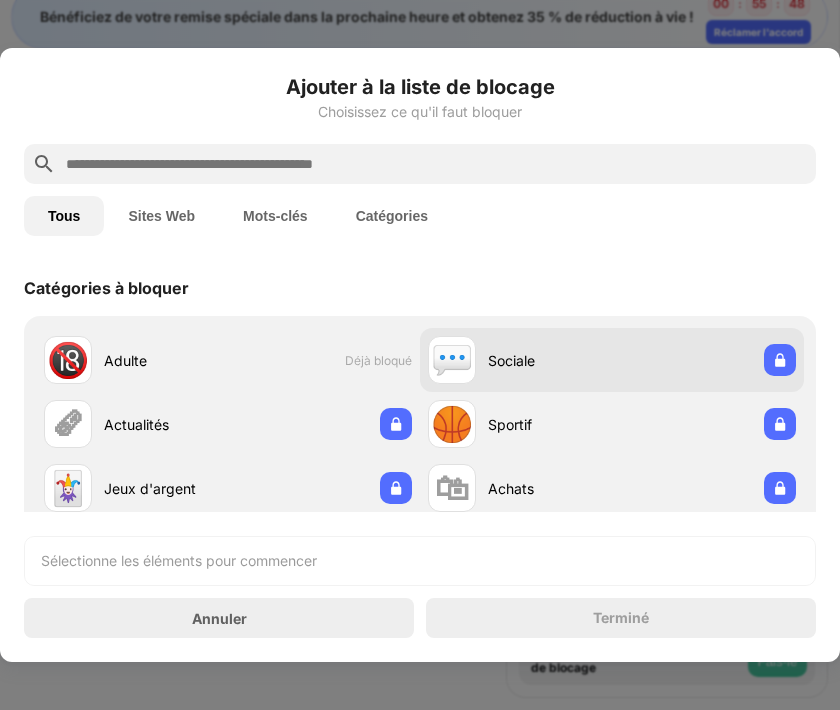 click on "💬" at bounding box center [452, 359] 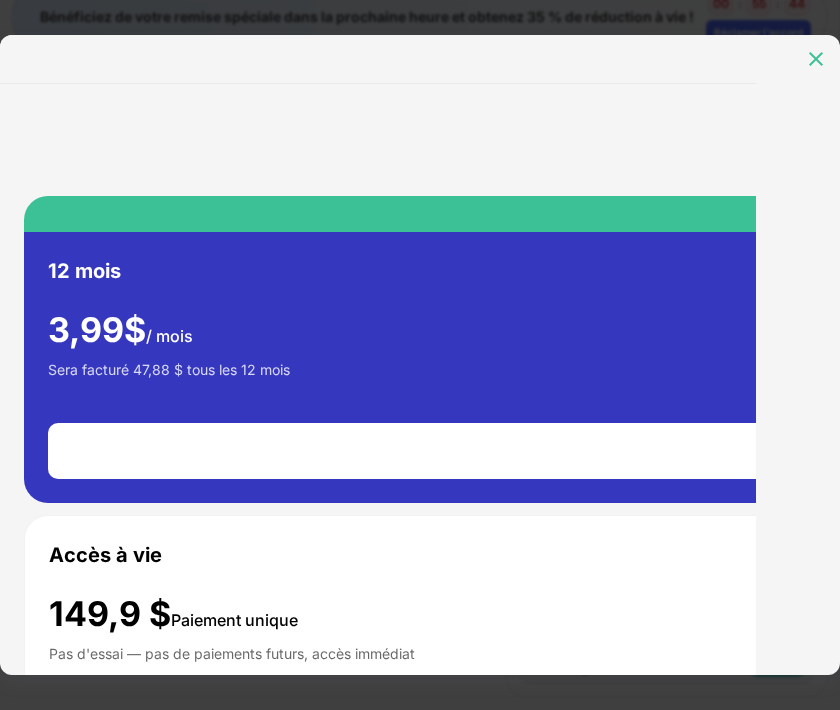 click at bounding box center [816, 59] 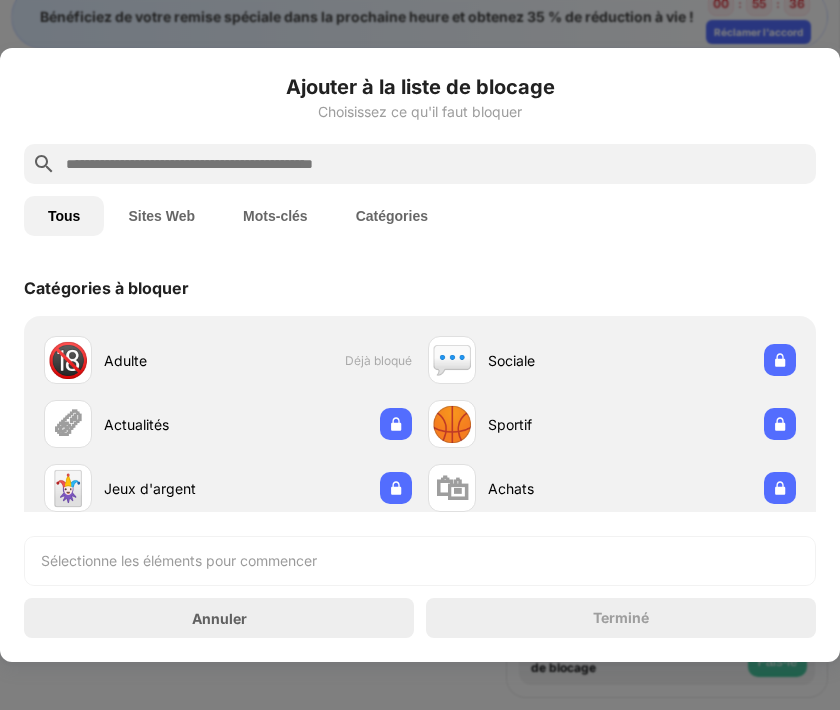 click on "Terminé" at bounding box center (621, 618) 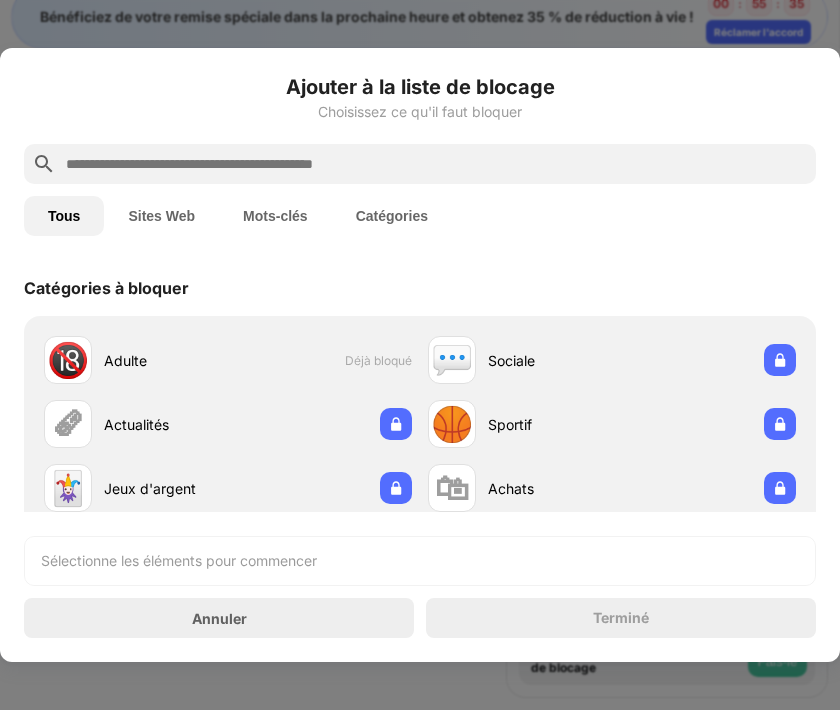 click on "Terminé" at bounding box center [621, 618] 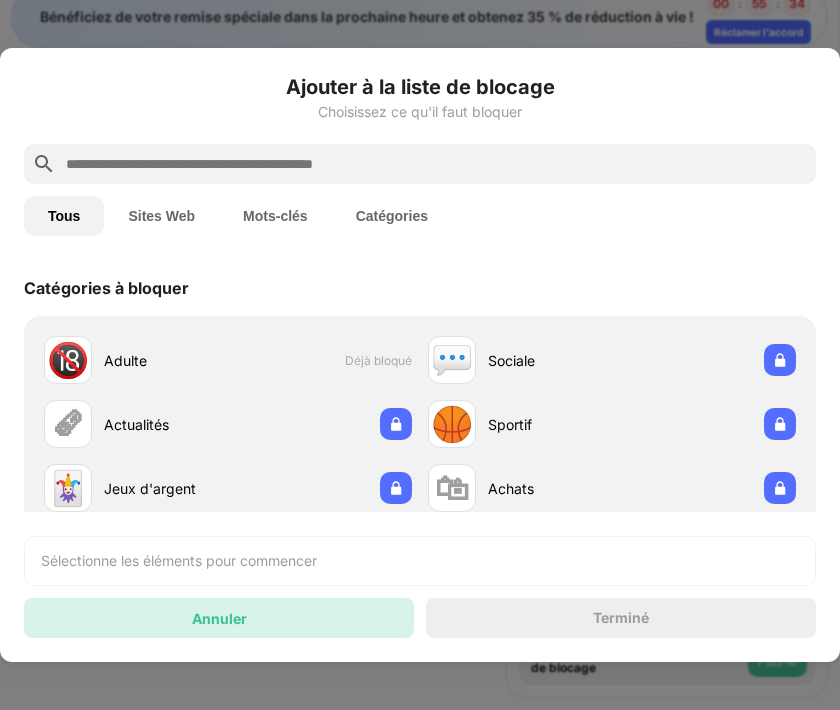 click on "Annuler" at bounding box center [219, 618] 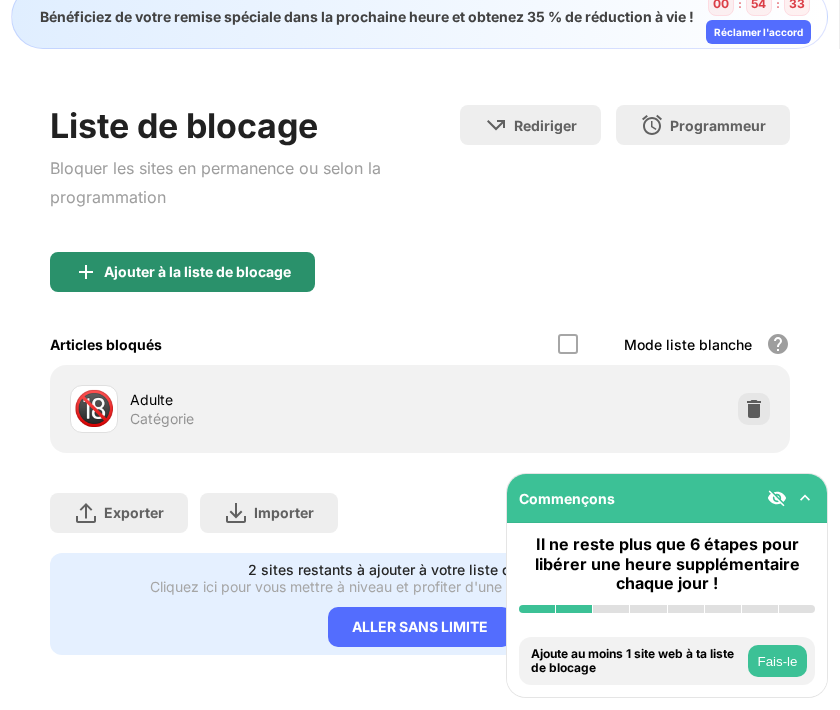 click on "Ajouter à la liste de blocage" at bounding box center [197, 271] 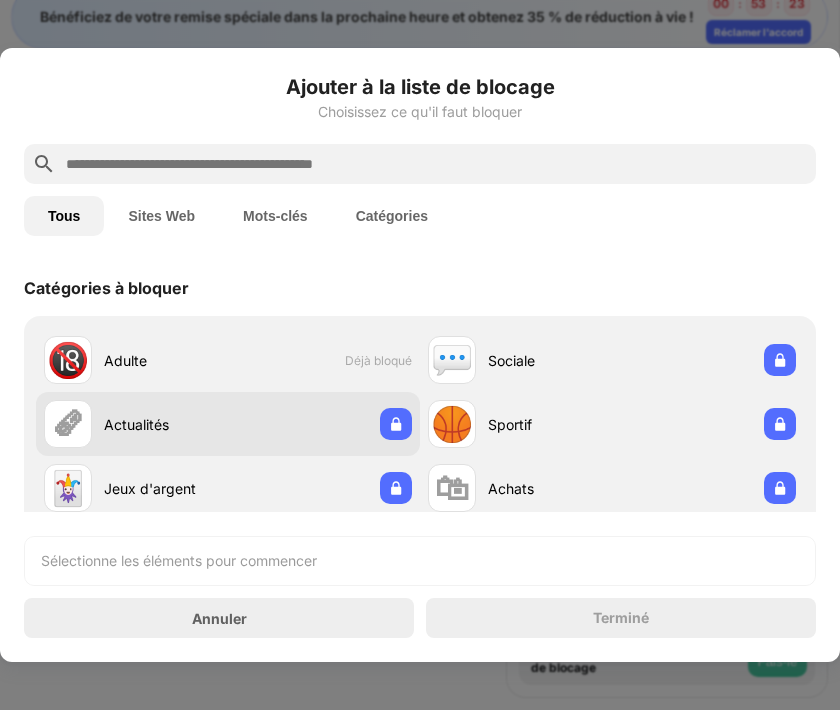 click on "🗞 Actualités" at bounding box center [228, 424] 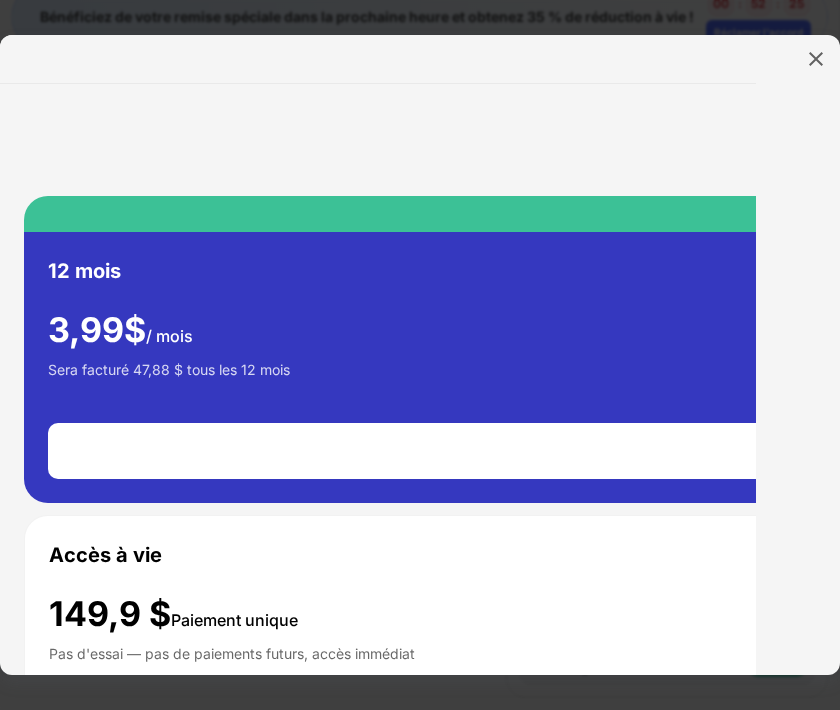 drag, startPoint x: 399, startPoint y: 38, endPoint x: 396, endPoint y: 54, distance: 16.27882 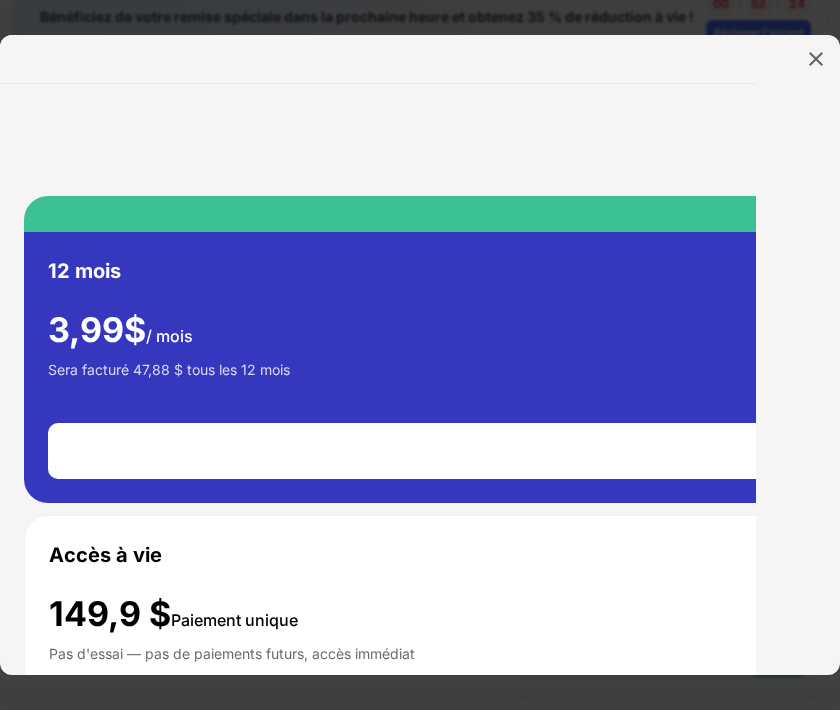 click at bounding box center (1704, 59) 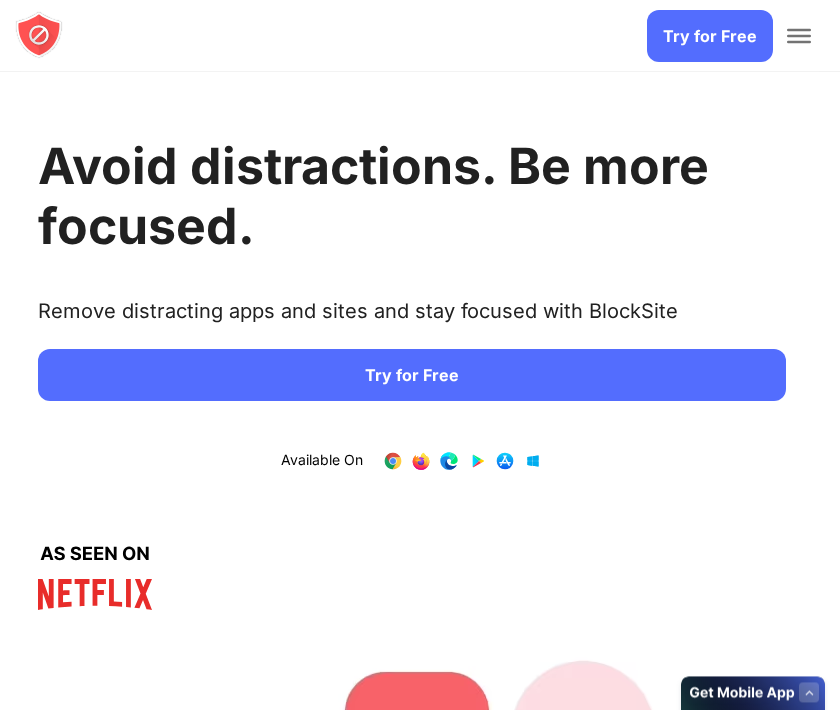 scroll, scrollTop: 0, scrollLeft: 0, axis: both 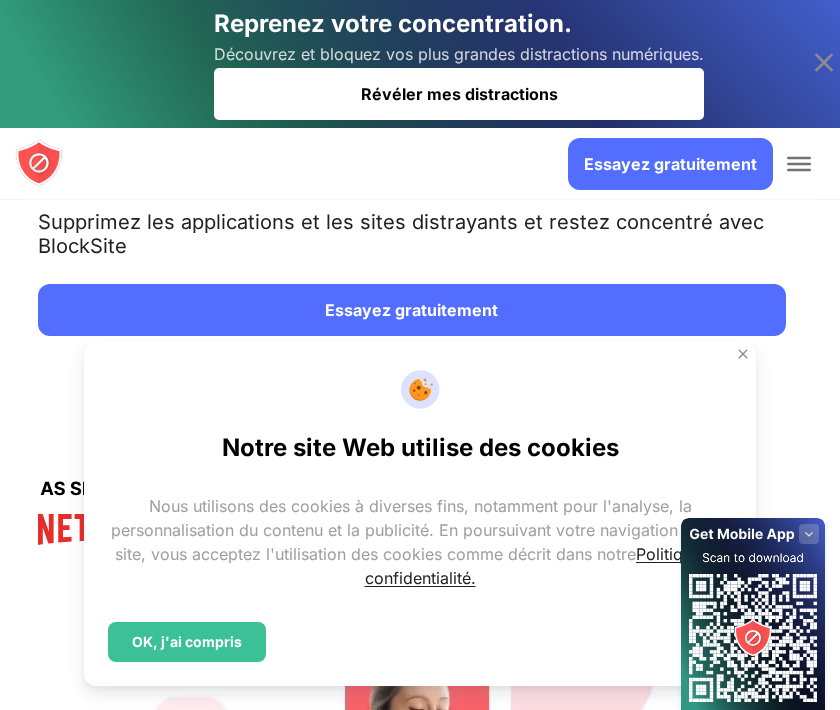 click at bounding box center [743, 354] 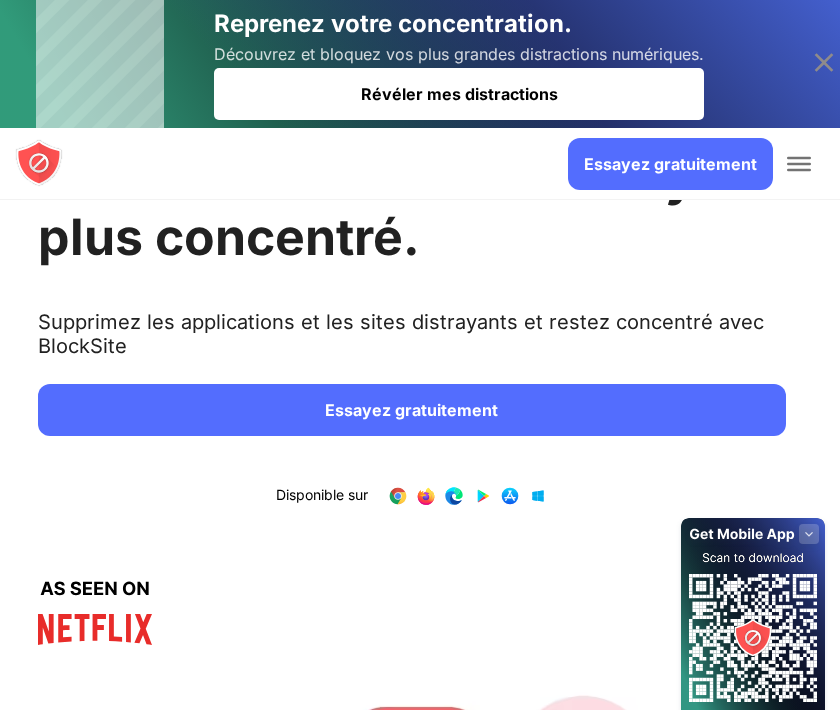 scroll, scrollTop: 0, scrollLeft: 0, axis: both 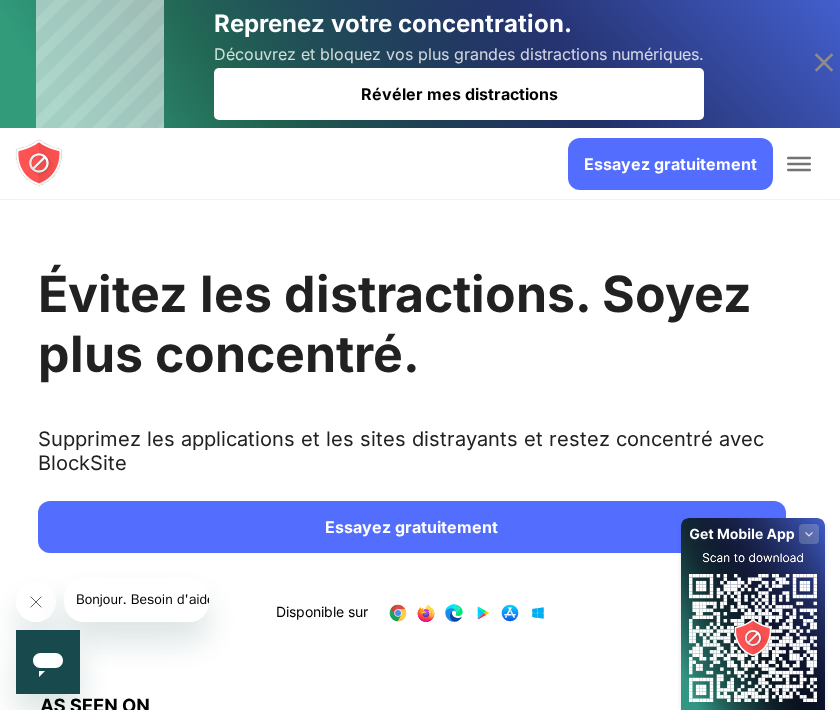 click on "Évitez les distractions. Soyez plus concentré." at bounding box center [395, 324] 